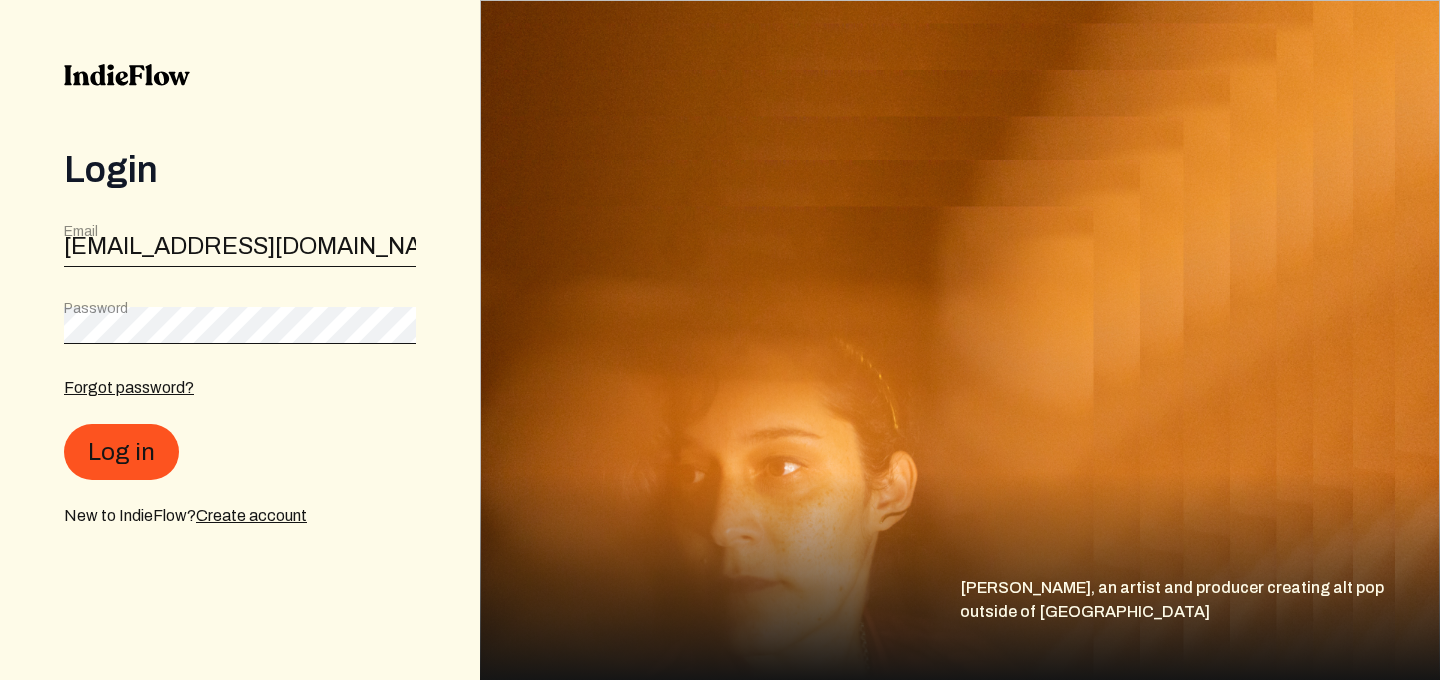 scroll, scrollTop: 0, scrollLeft: 0, axis: both 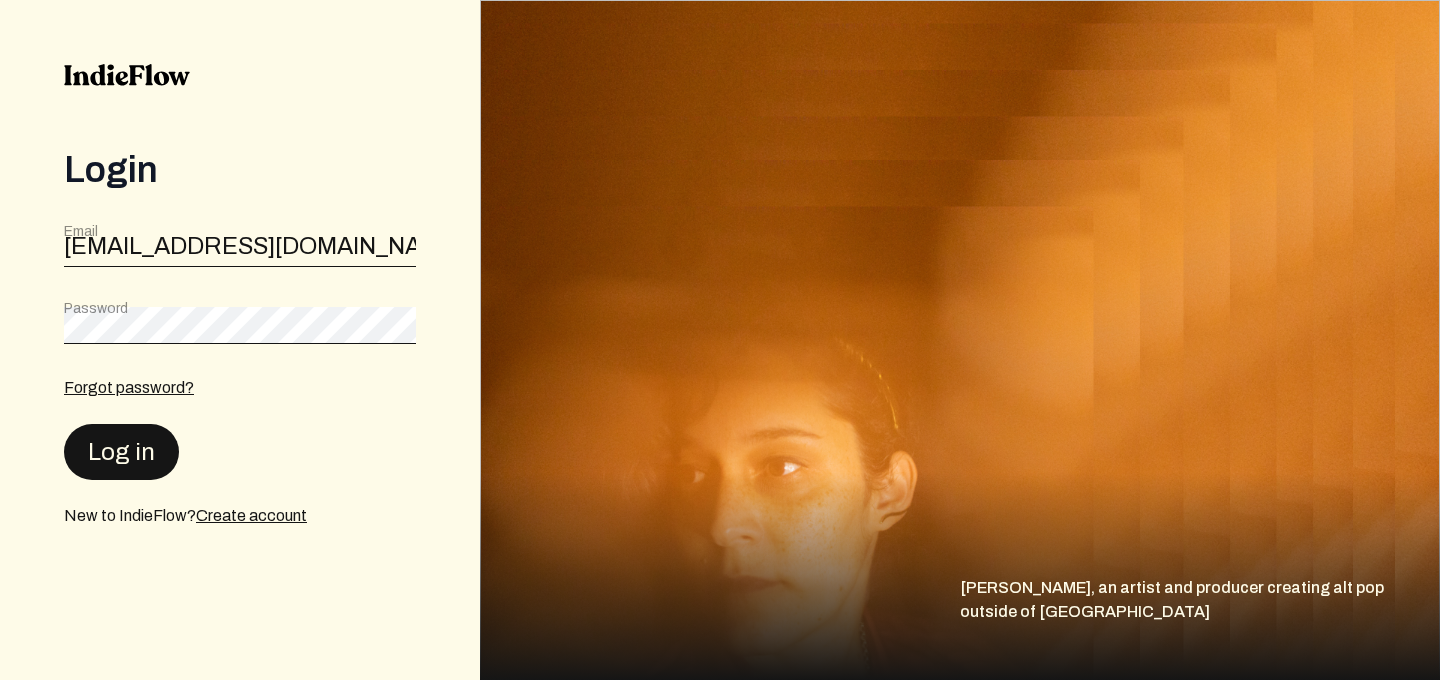 click on "Log in" at bounding box center (121, 452) 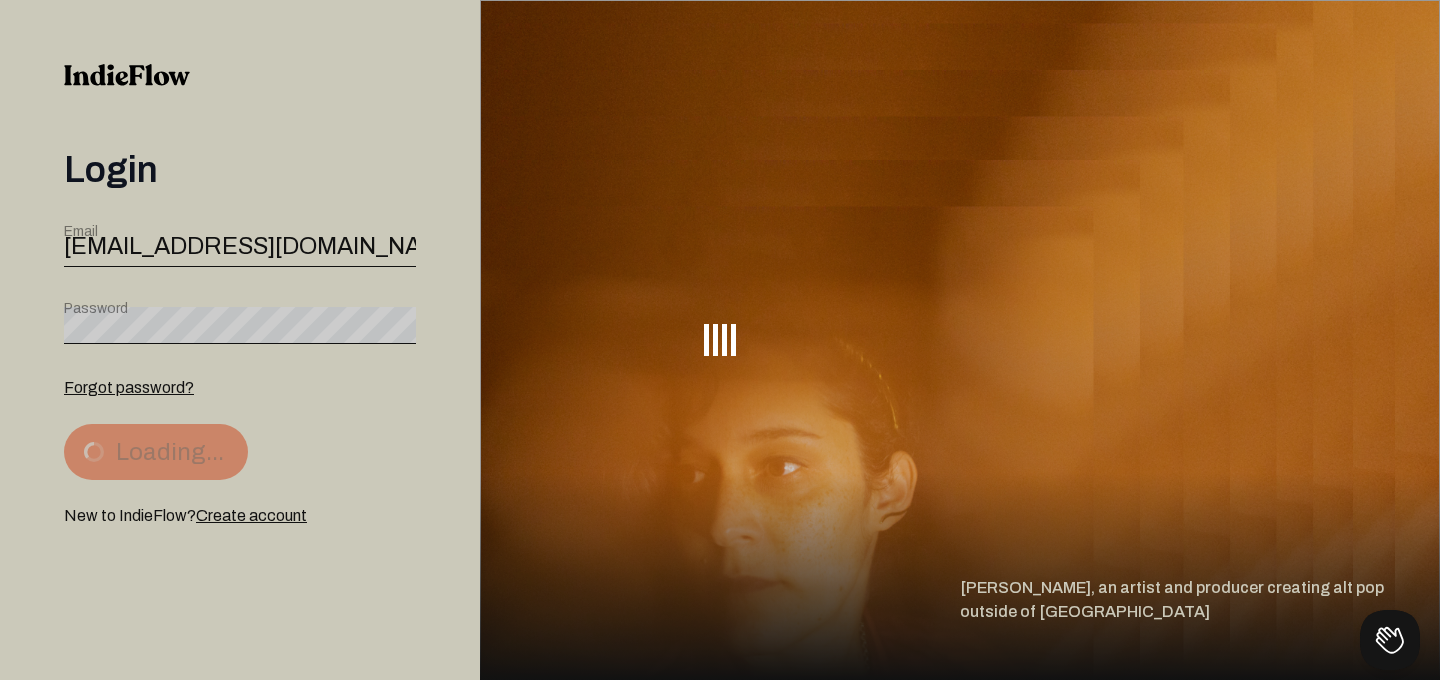 scroll, scrollTop: 0, scrollLeft: 0, axis: both 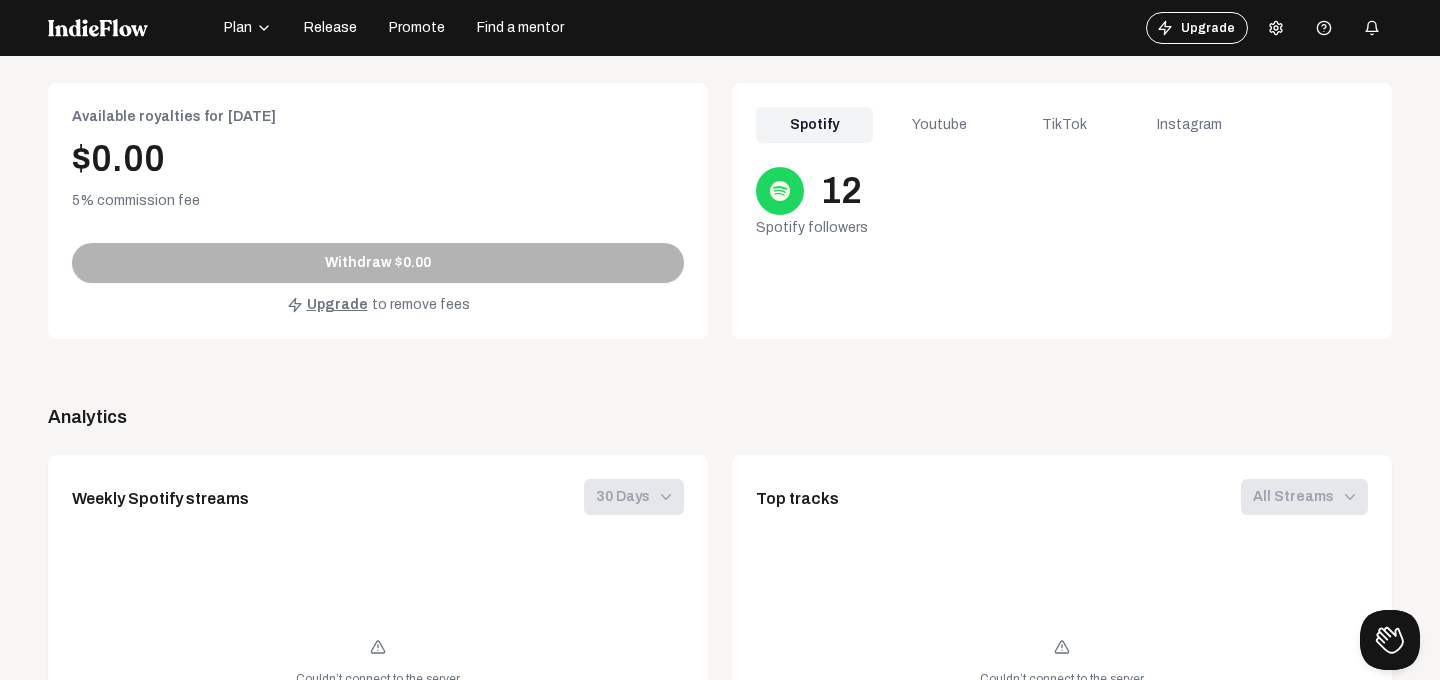 click on "Youtube" 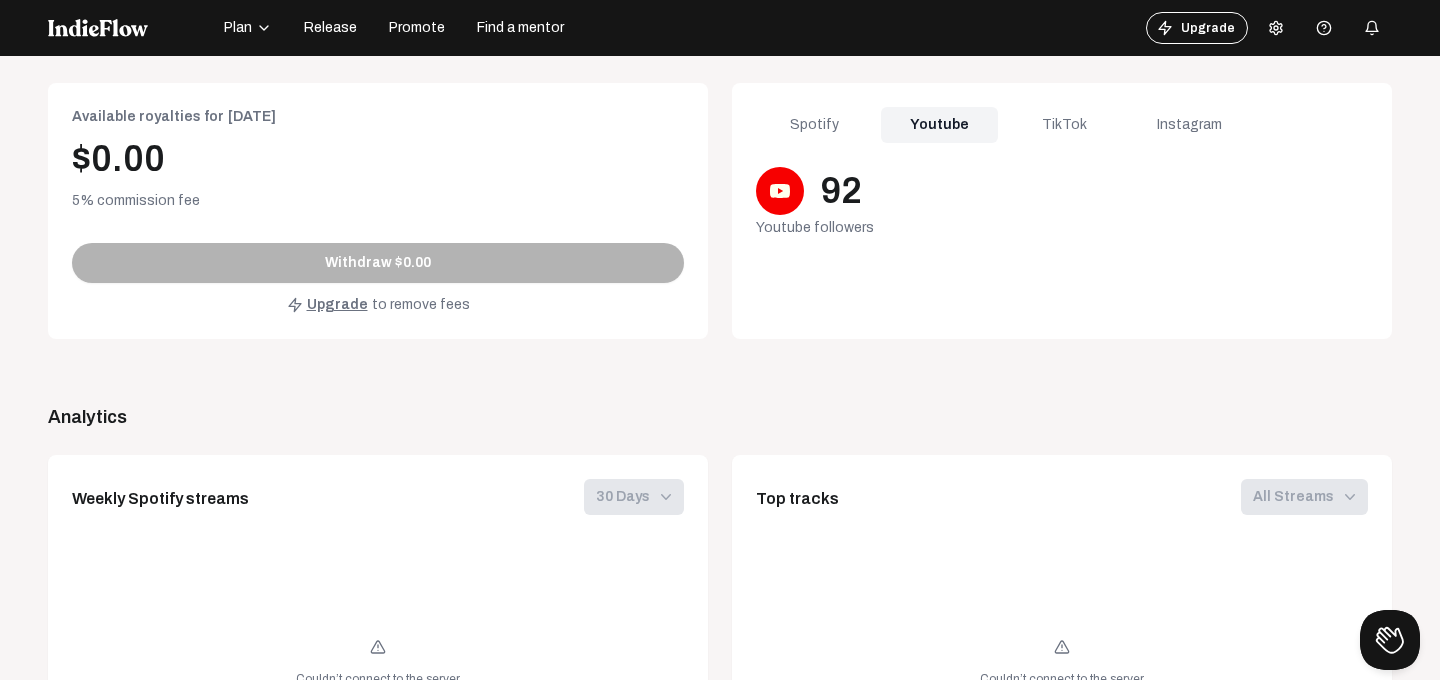 click on "TikTok" 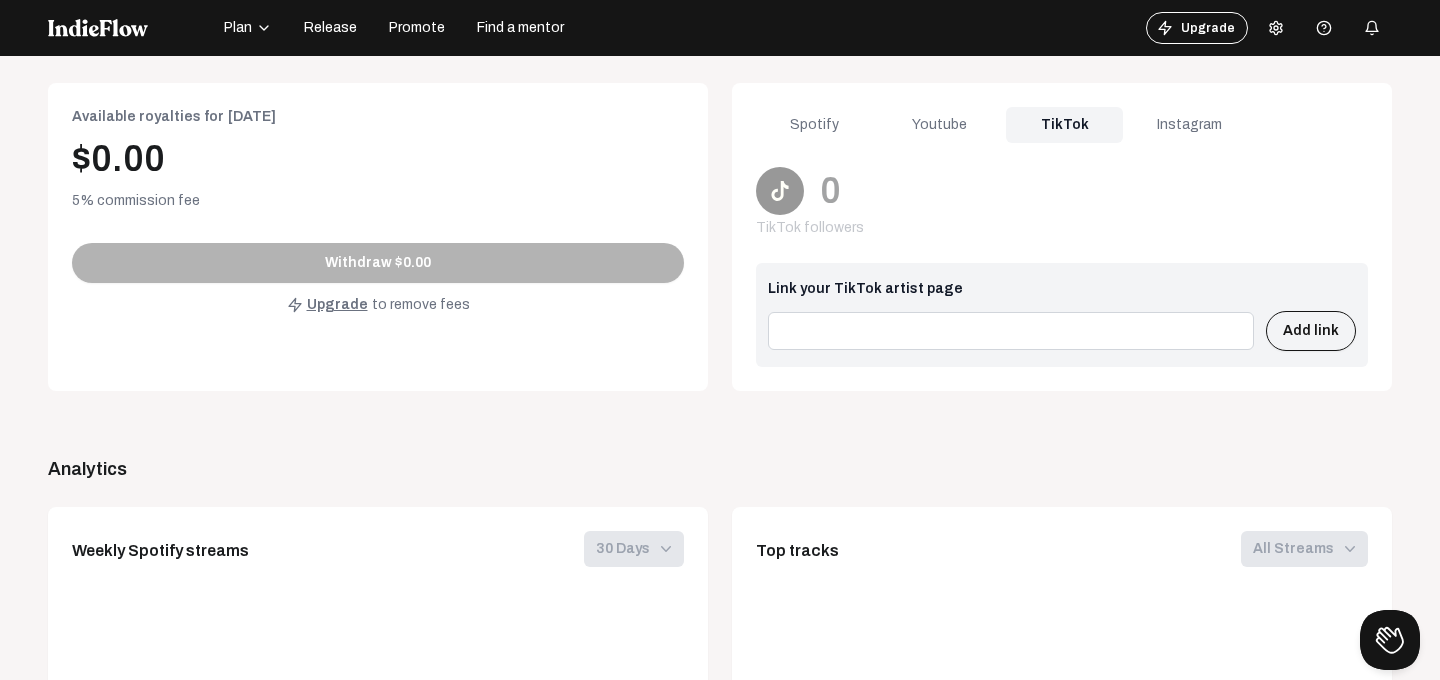 click 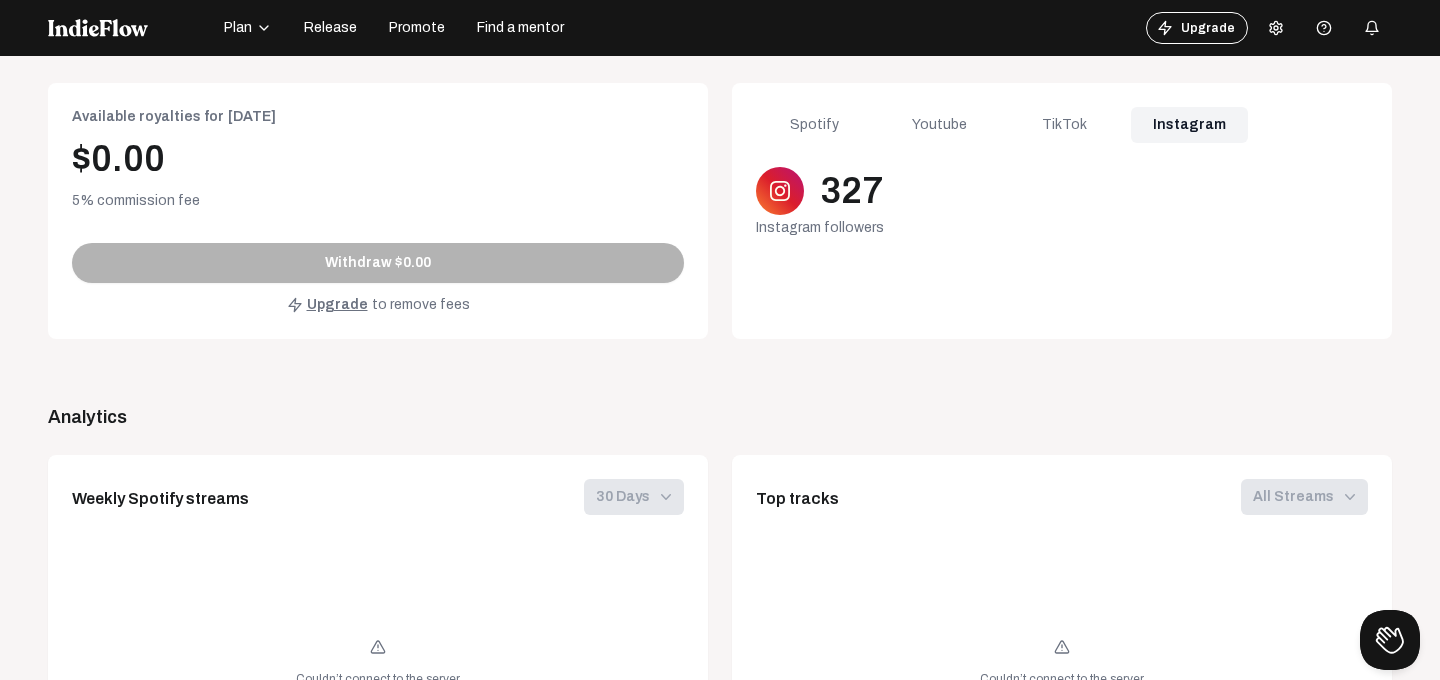click on "TikTok" 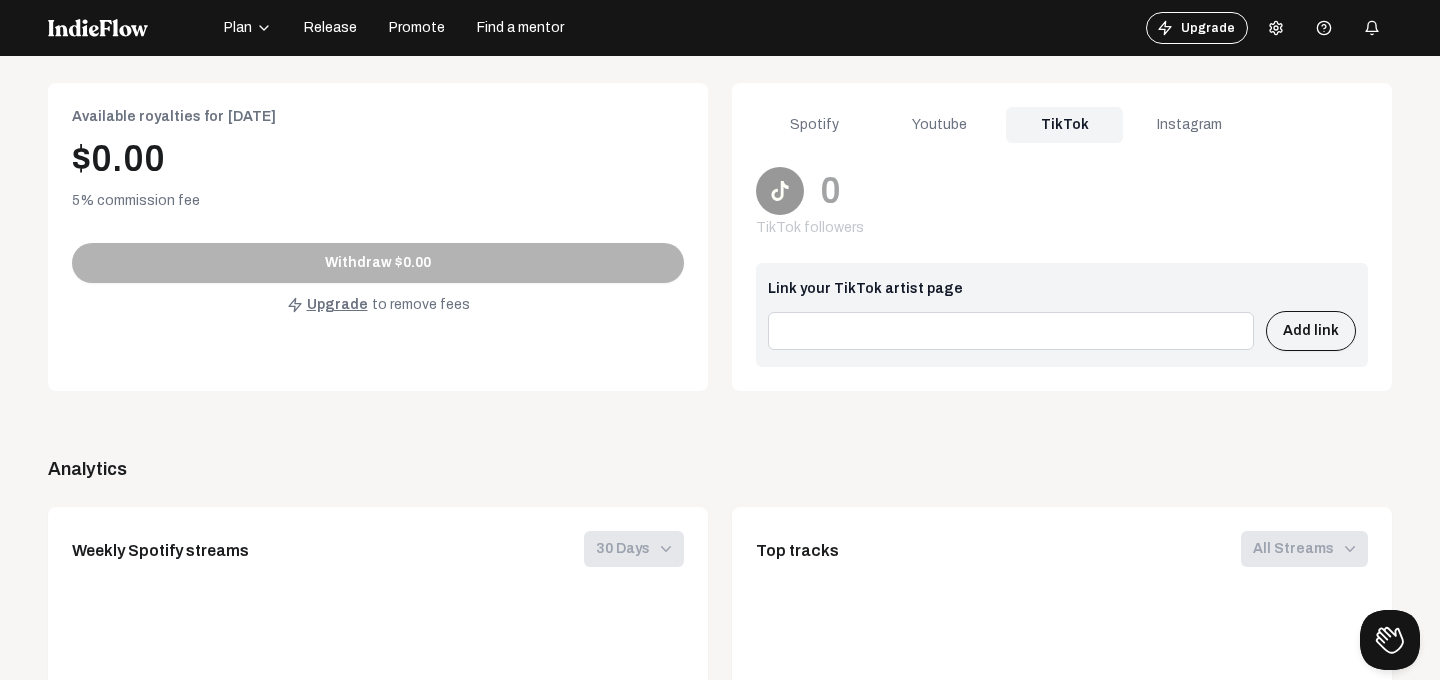 click on "Instagram" 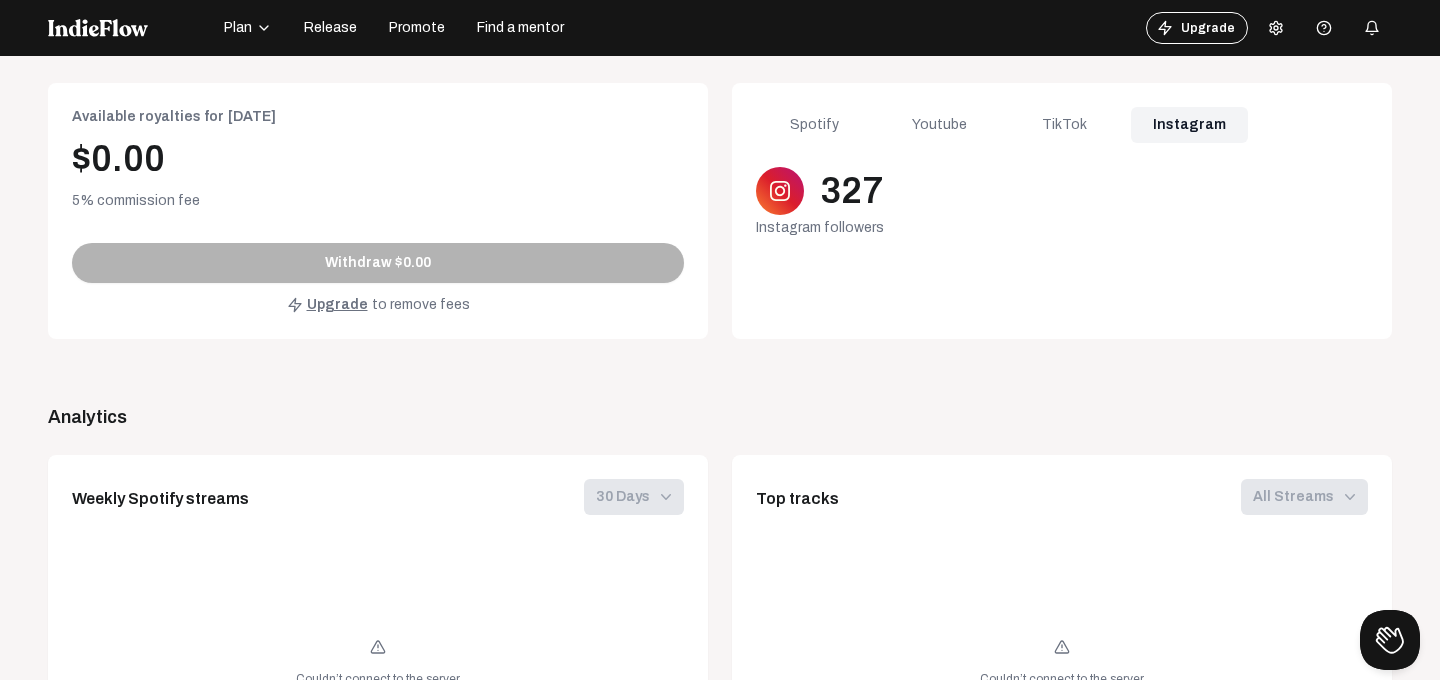 click 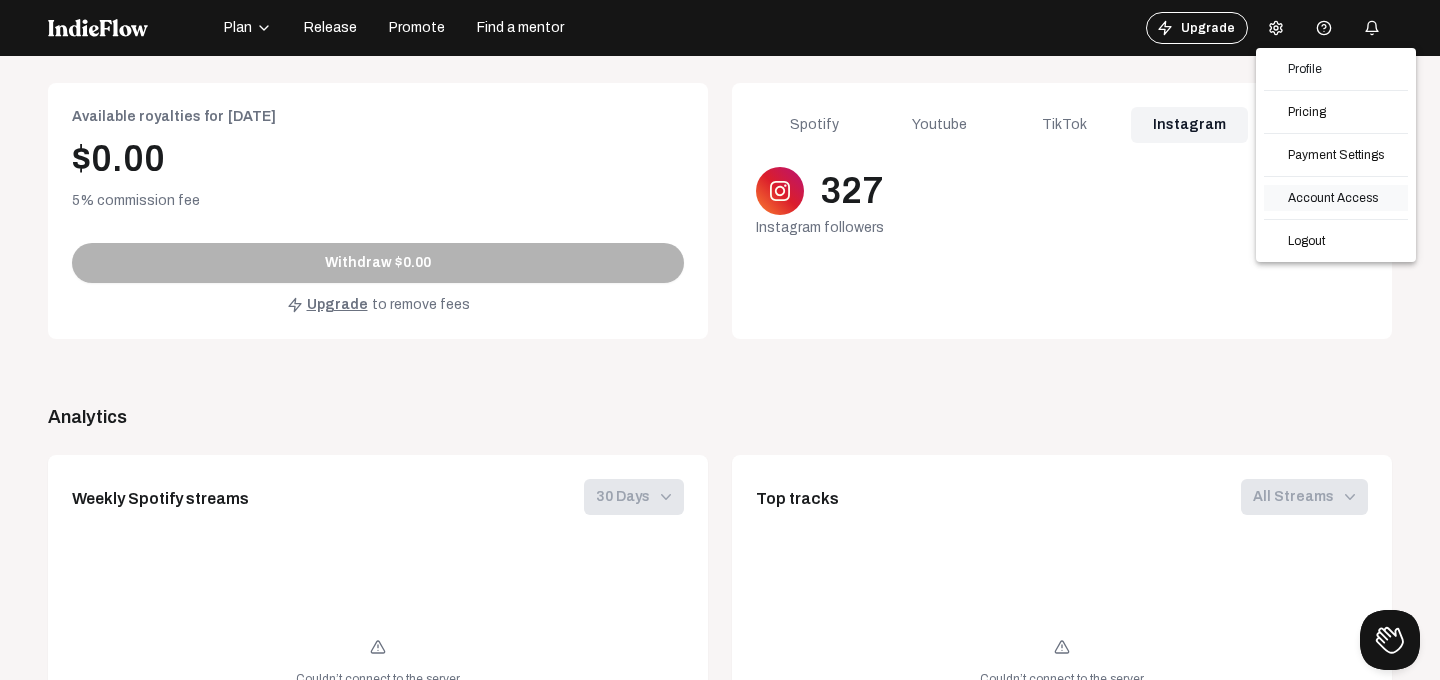 click on "Account Access" at bounding box center (1336, 198) 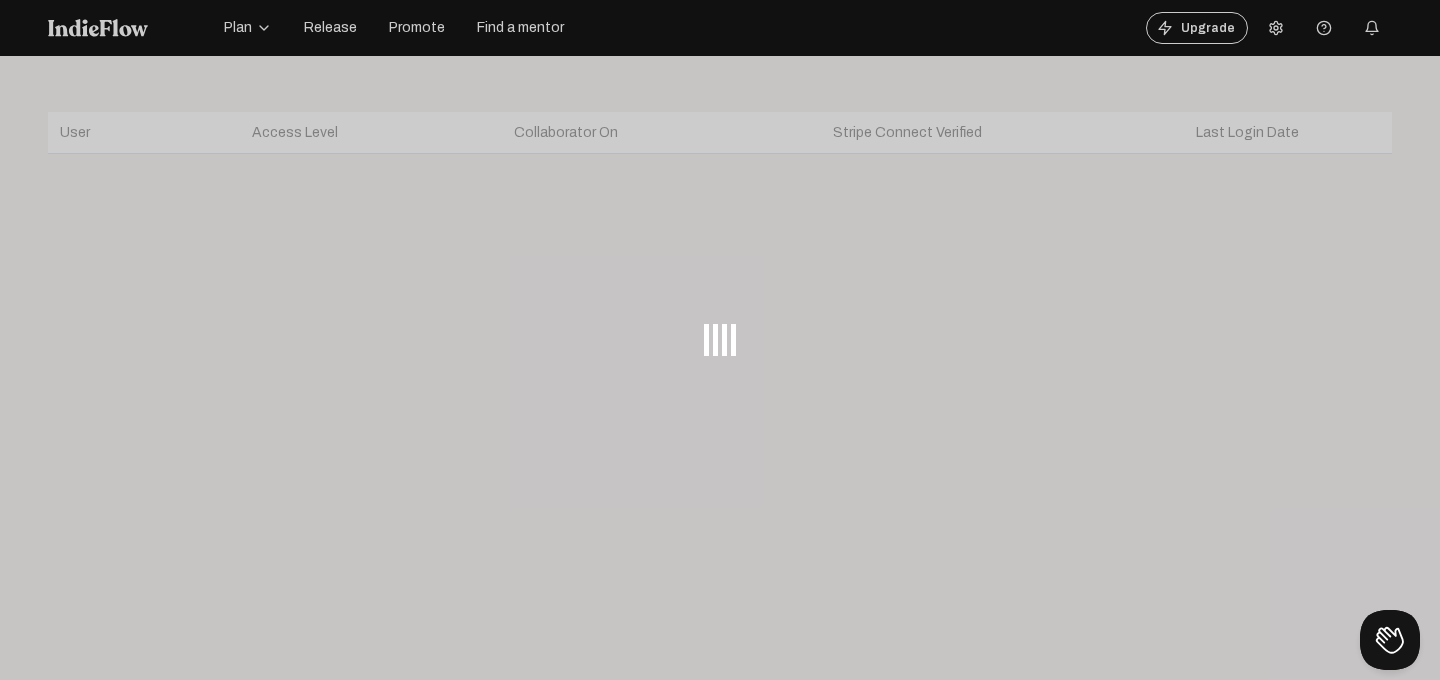 scroll, scrollTop: 0, scrollLeft: 0, axis: both 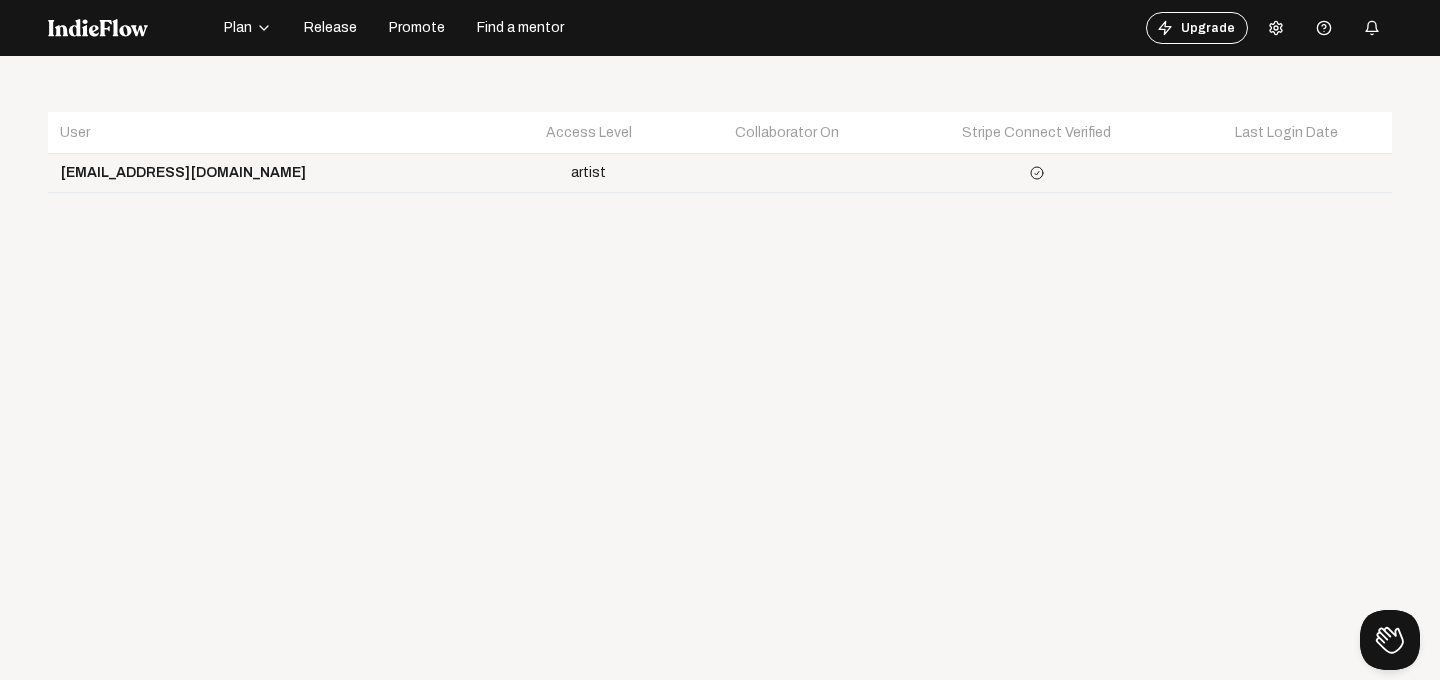 click 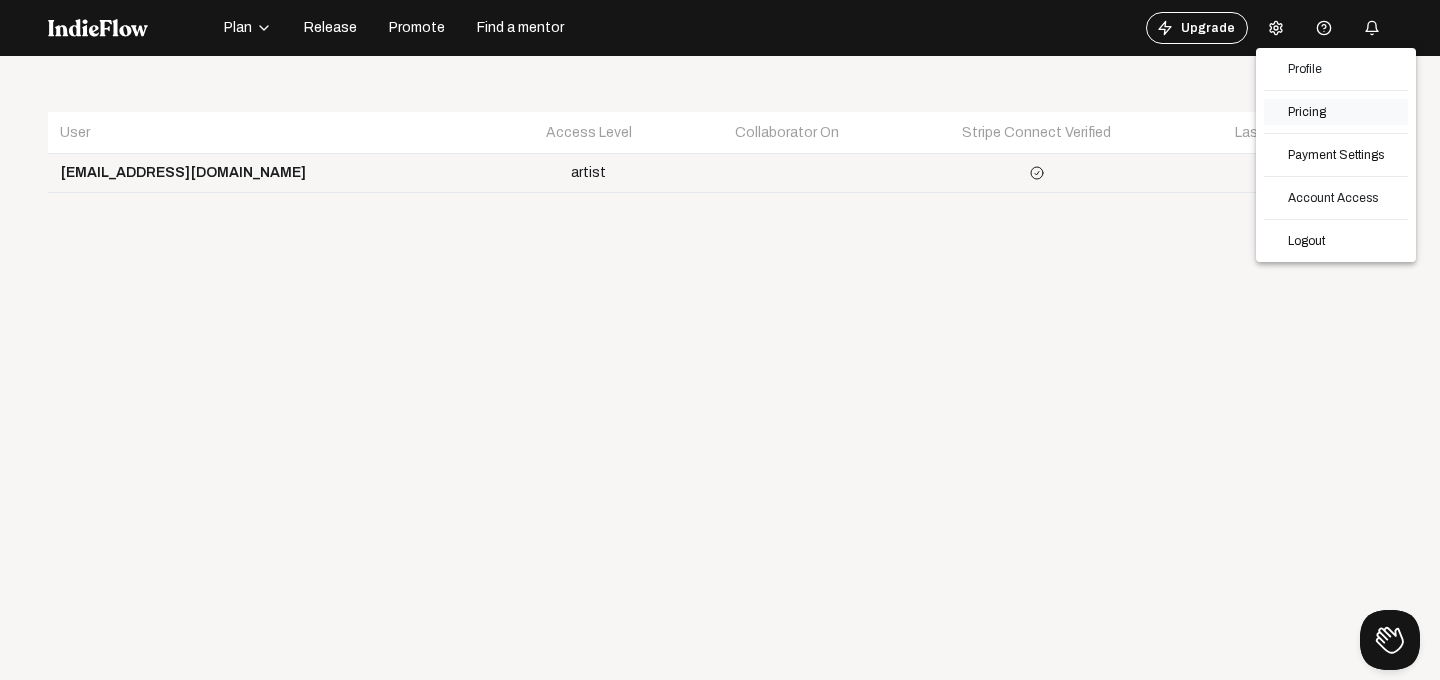 click on "Pricing" at bounding box center [1336, 112] 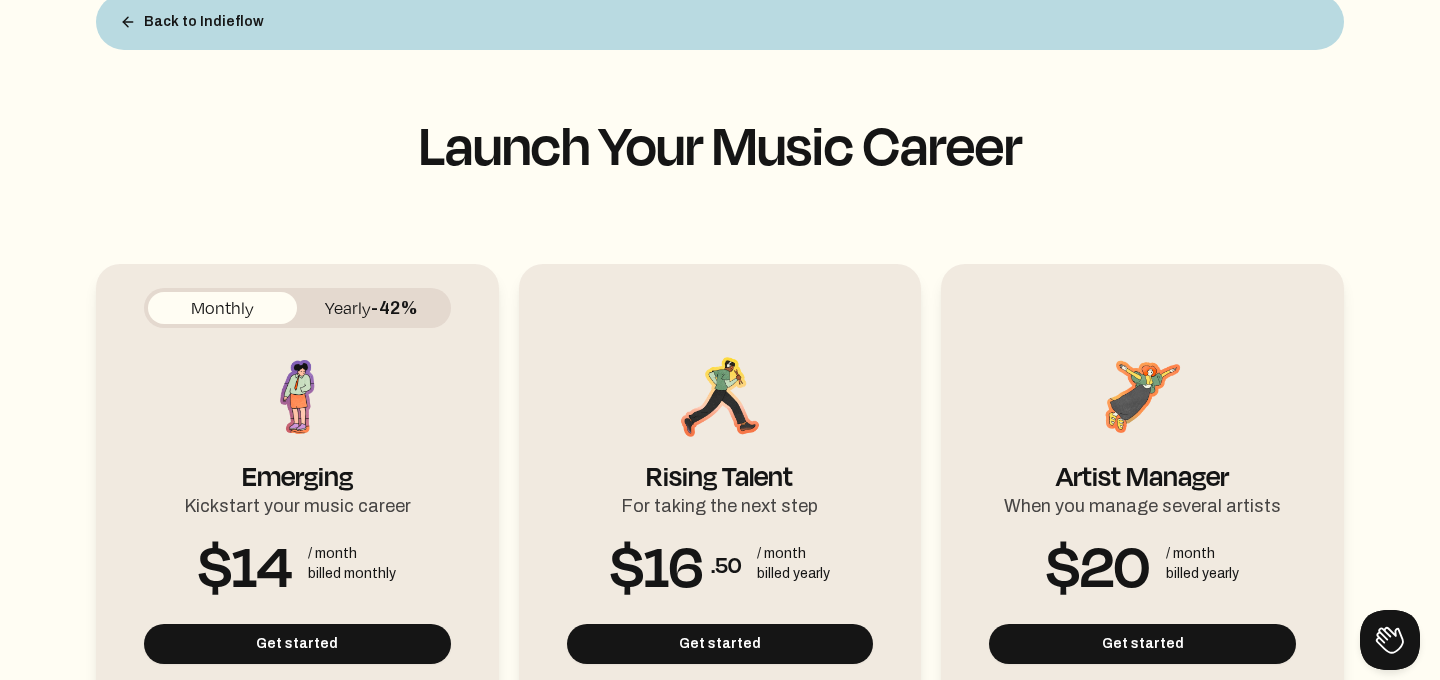 scroll, scrollTop: 0, scrollLeft: 0, axis: both 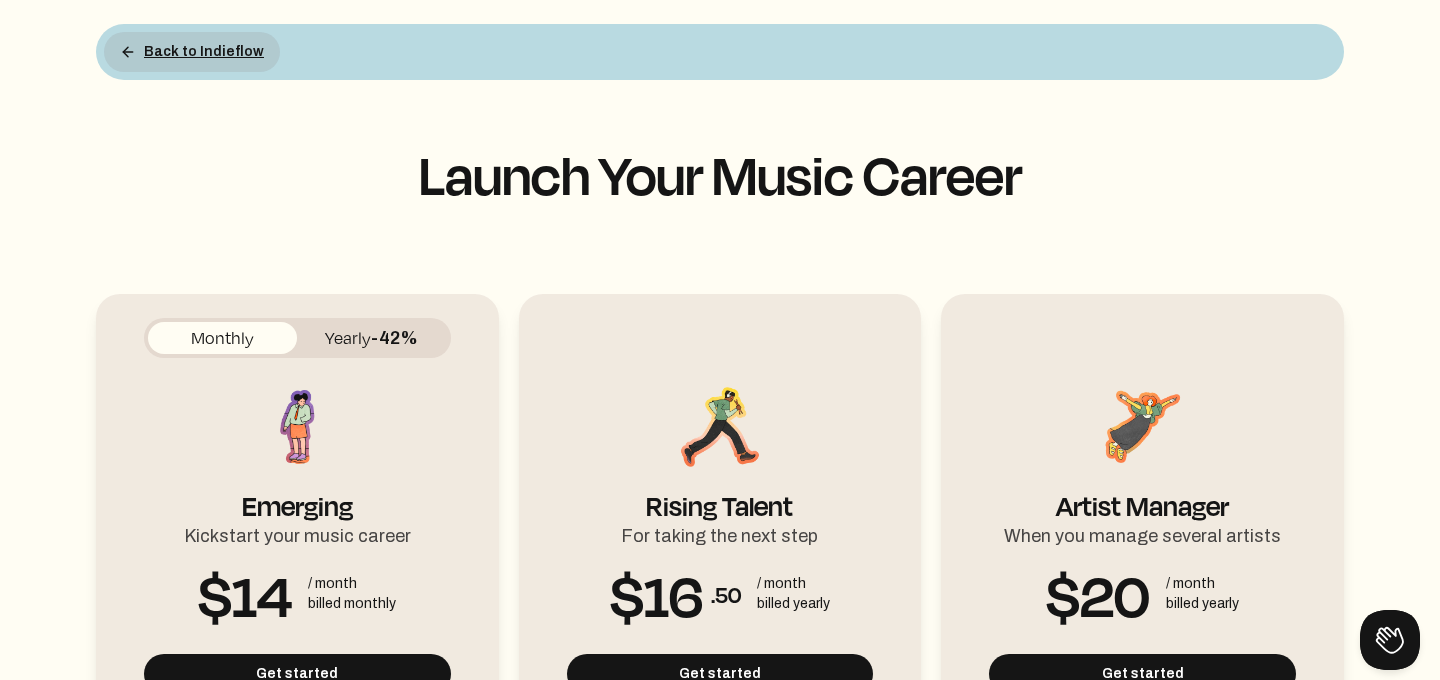 click on "Back to Indieflow" 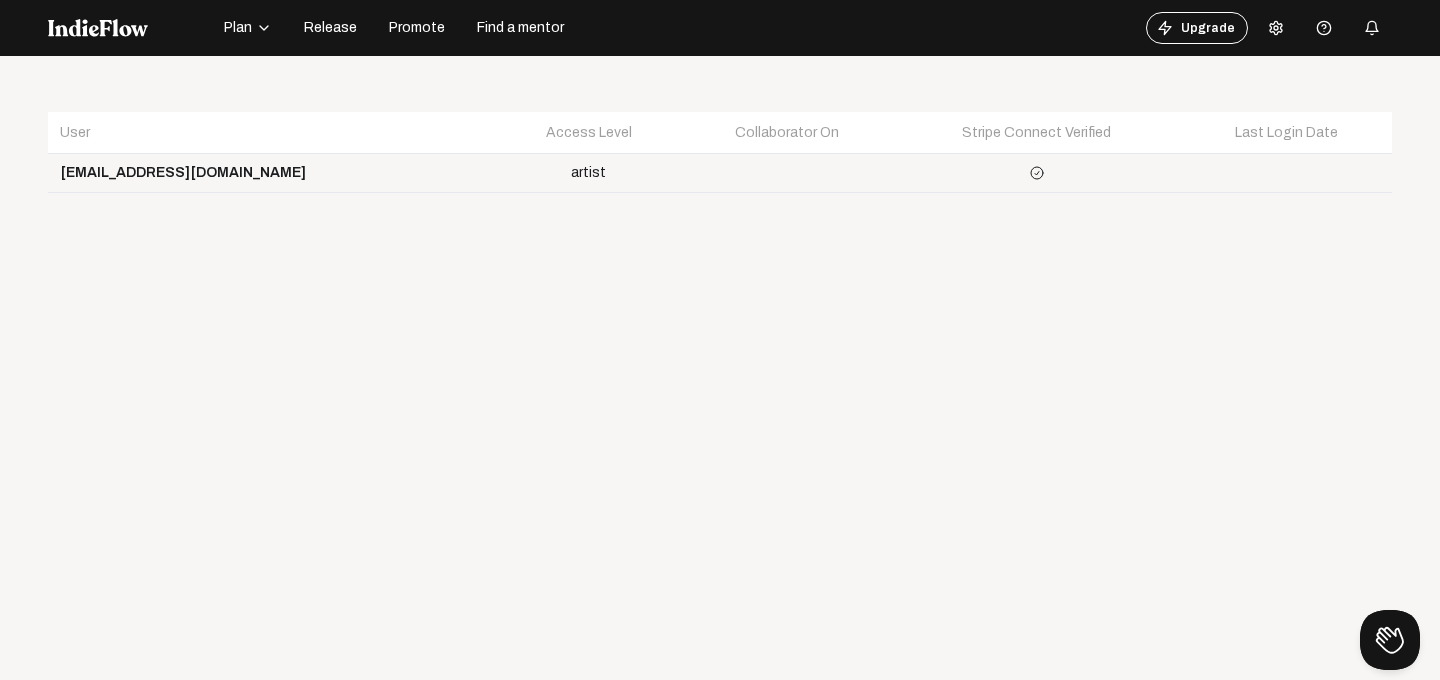 click at bounding box center (1276, 28) 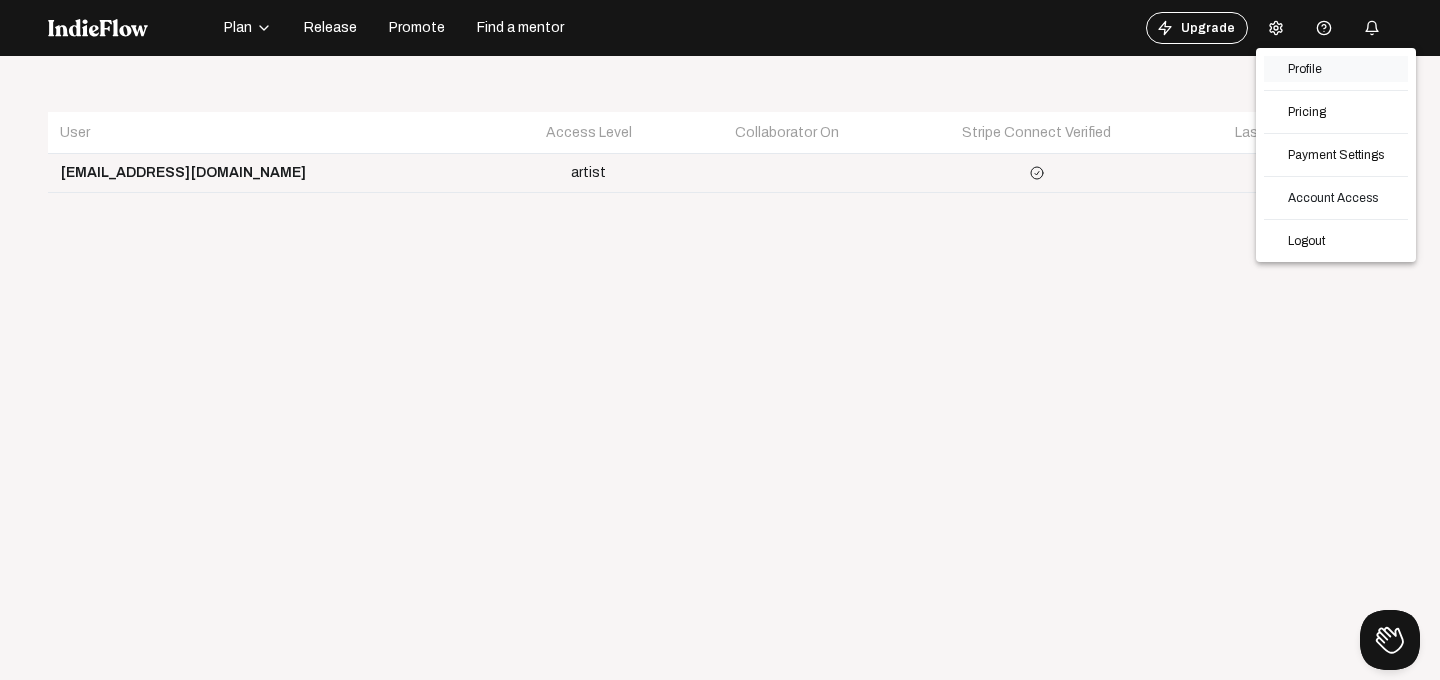 click on "Profile" at bounding box center (1336, 69) 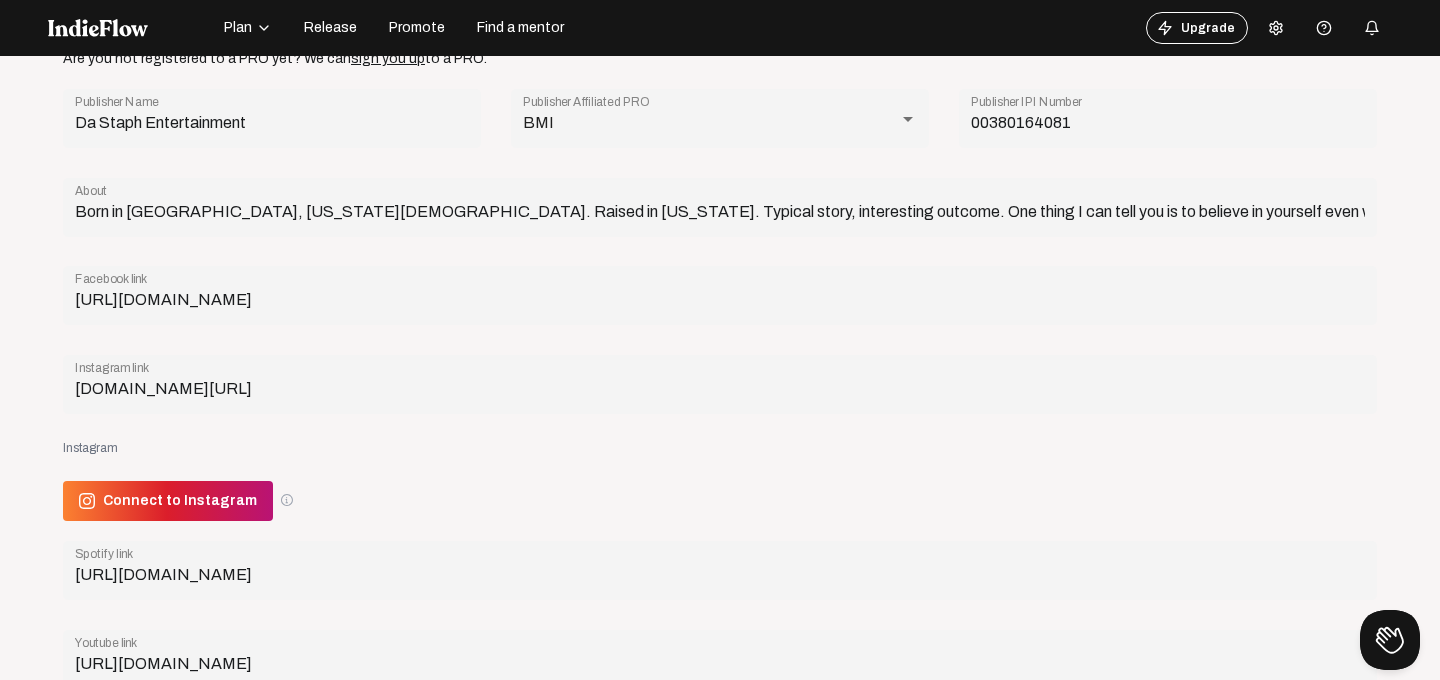 scroll, scrollTop: 301, scrollLeft: 0, axis: vertical 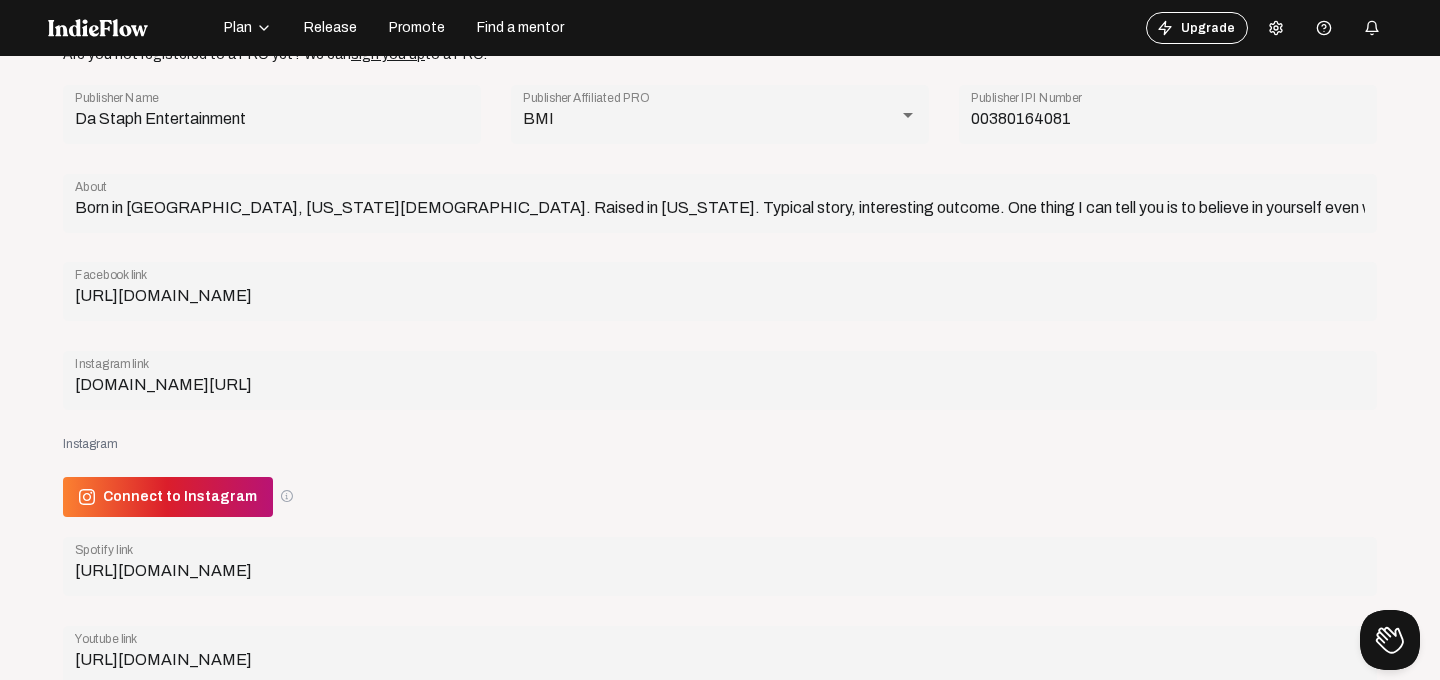 click on "[DOMAIN_NAME][URL]" at bounding box center (720, 385) 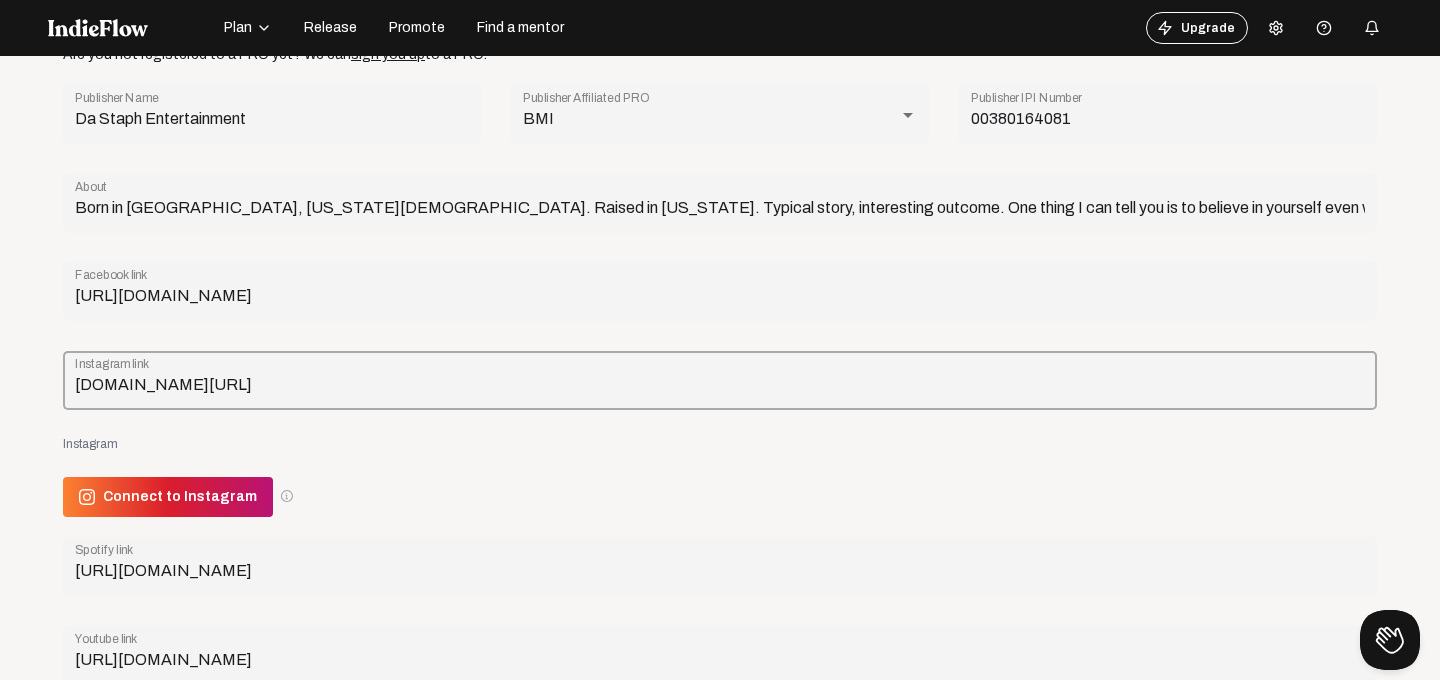 type on "[DOMAIN_NAME][URL]" 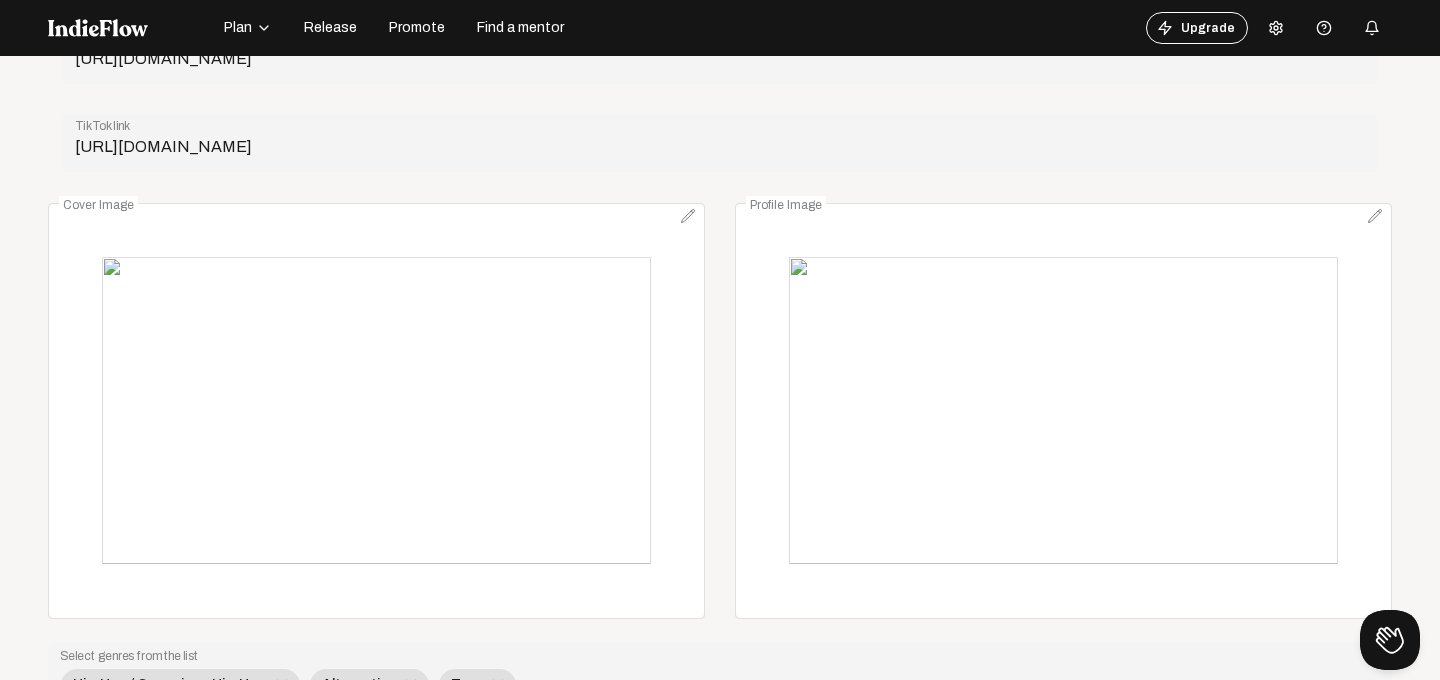 scroll, scrollTop: 932, scrollLeft: 0, axis: vertical 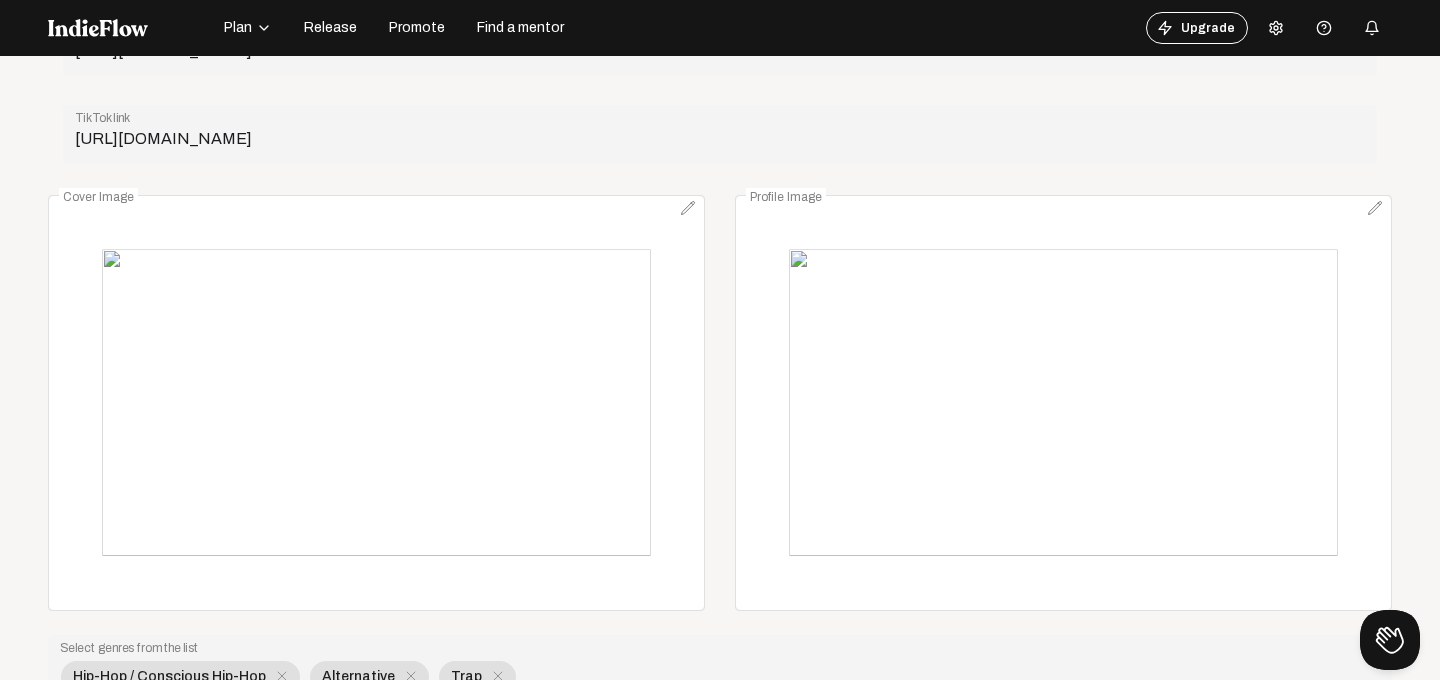 click 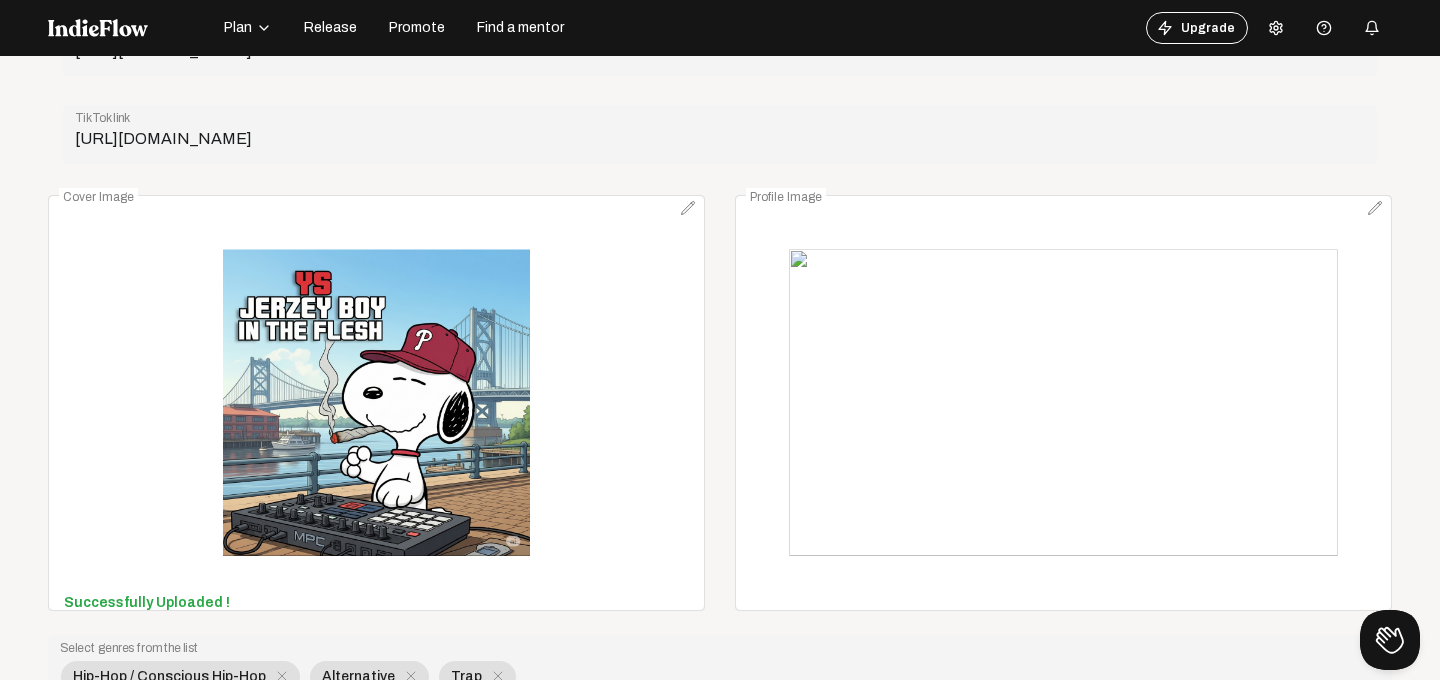 click 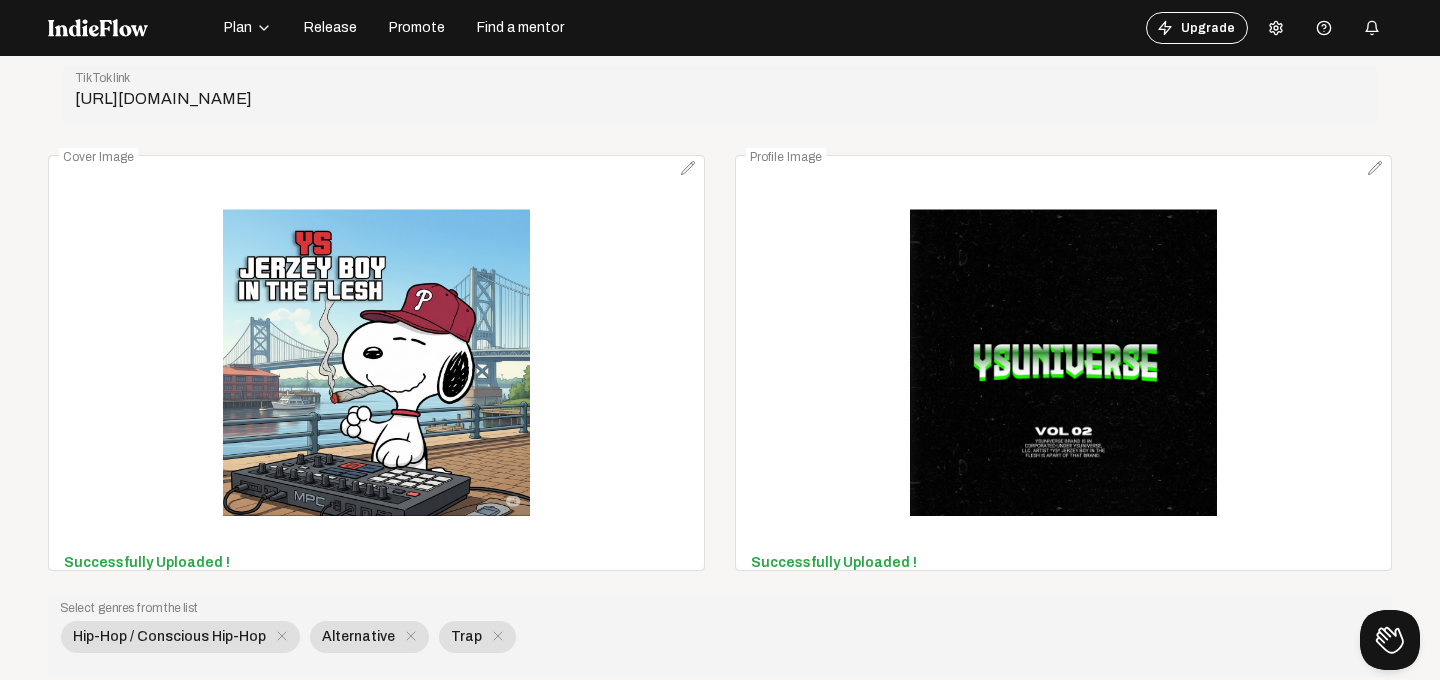 scroll, scrollTop: 994, scrollLeft: 0, axis: vertical 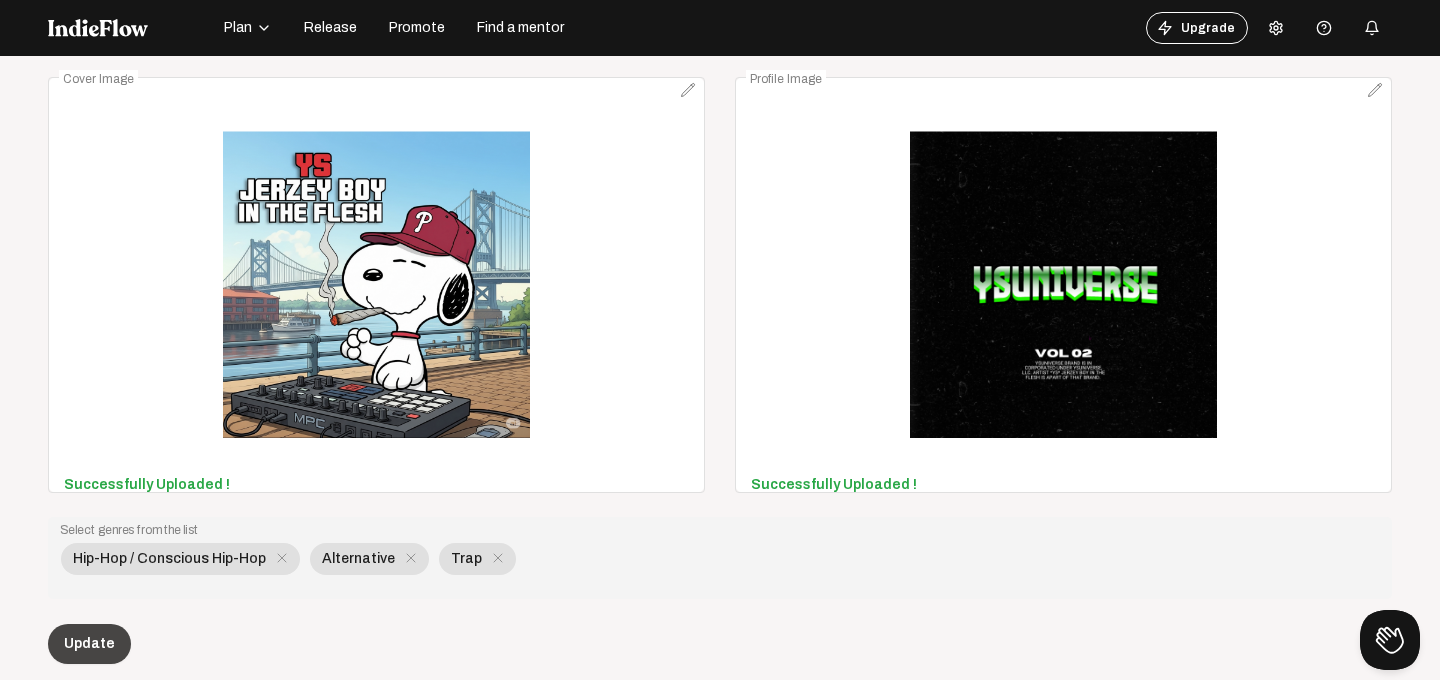 click on "Update" 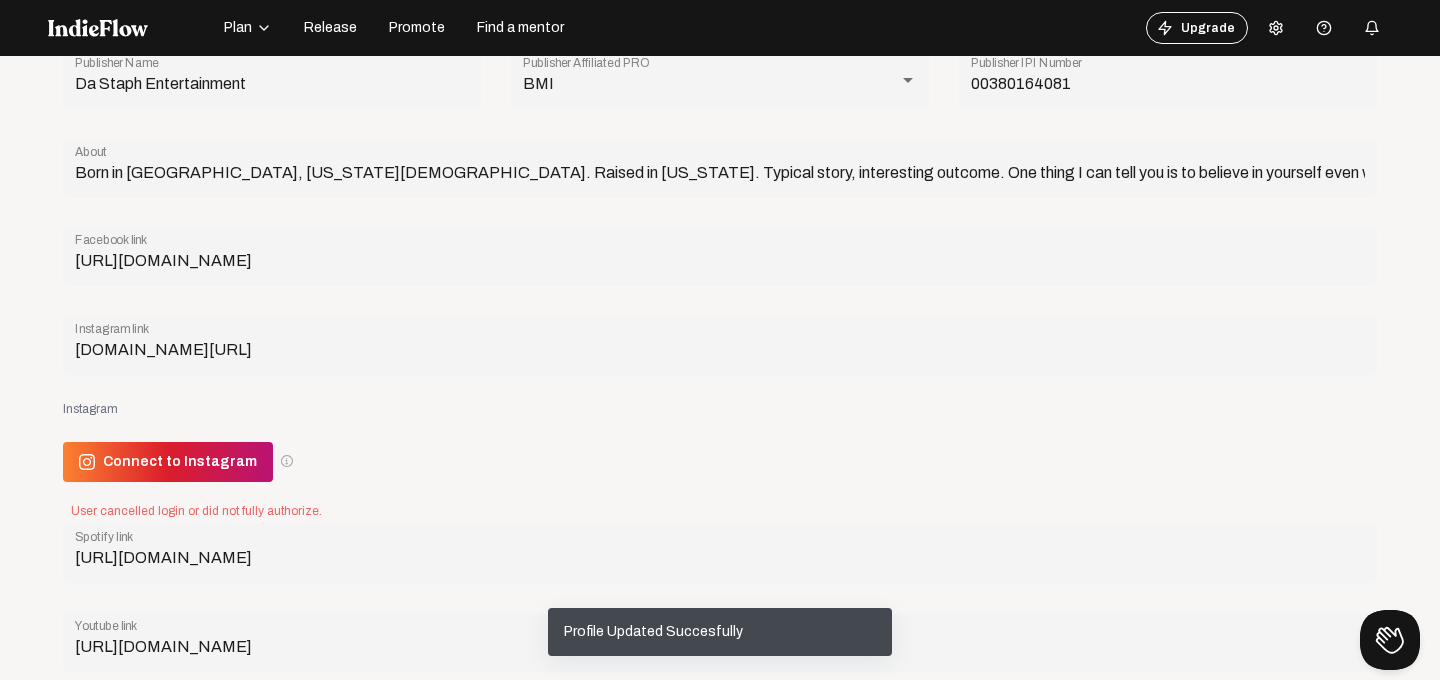 scroll, scrollTop: 0, scrollLeft: 0, axis: both 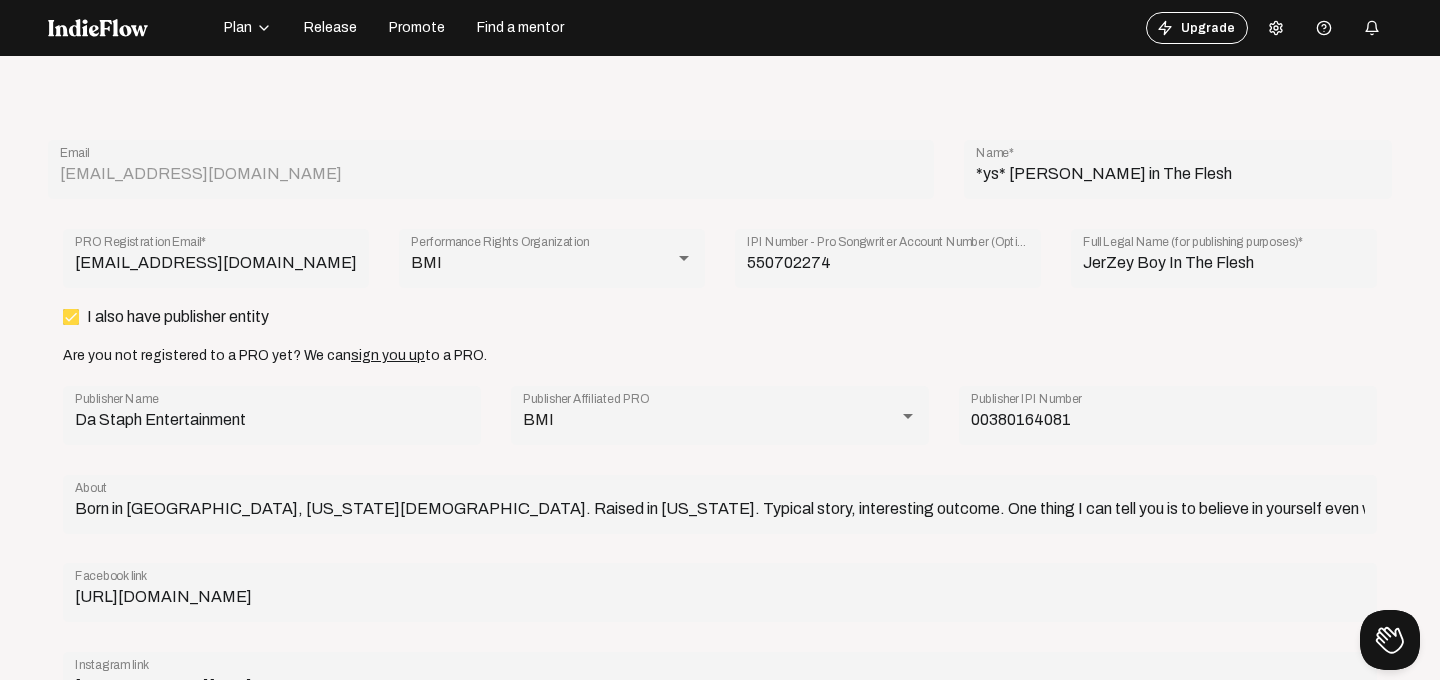 click 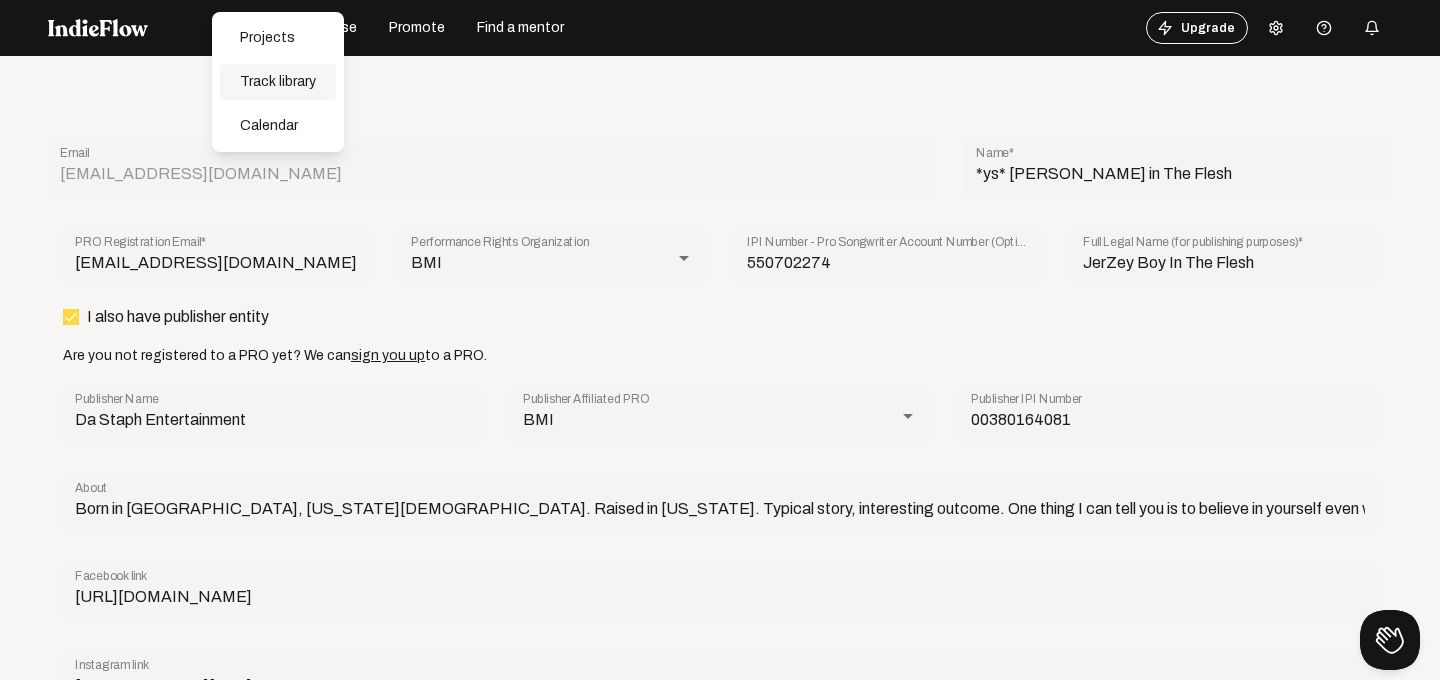 click on "Track library" 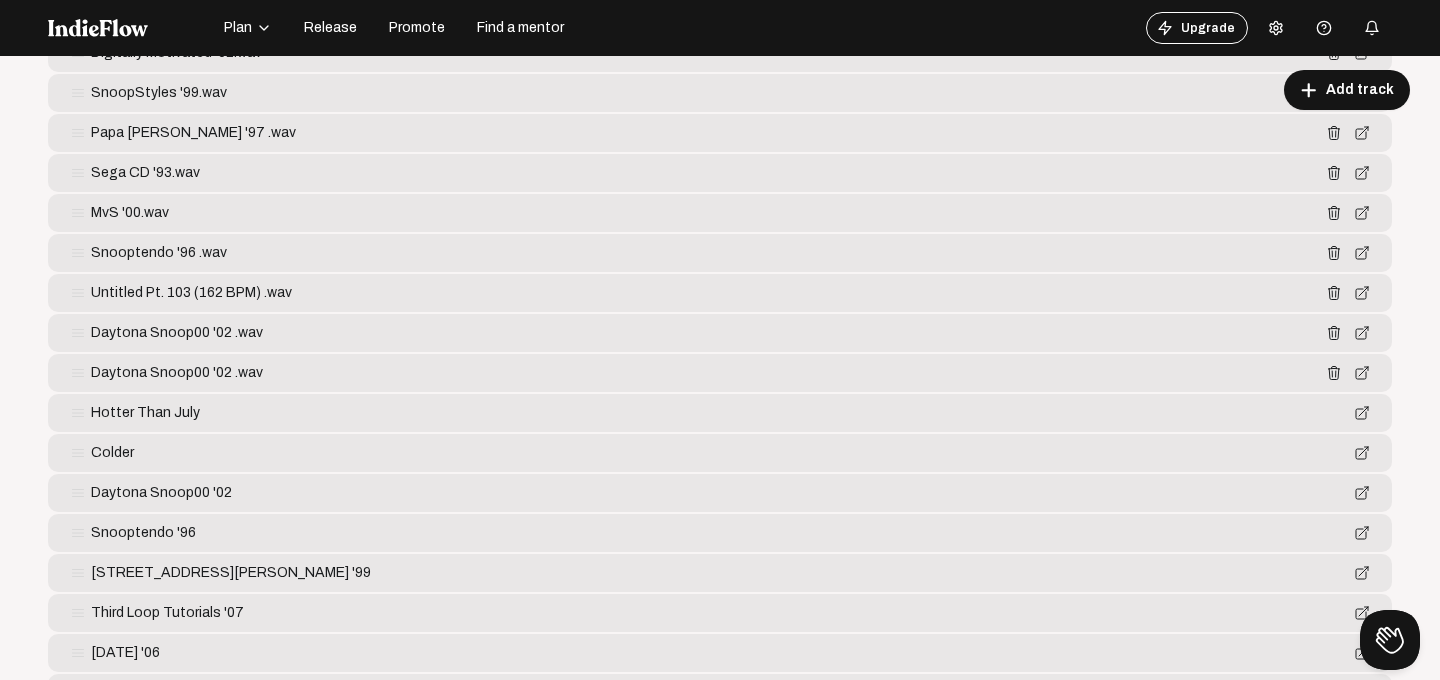 scroll, scrollTop: 1173, scrollLeft: 0, axis: vertical 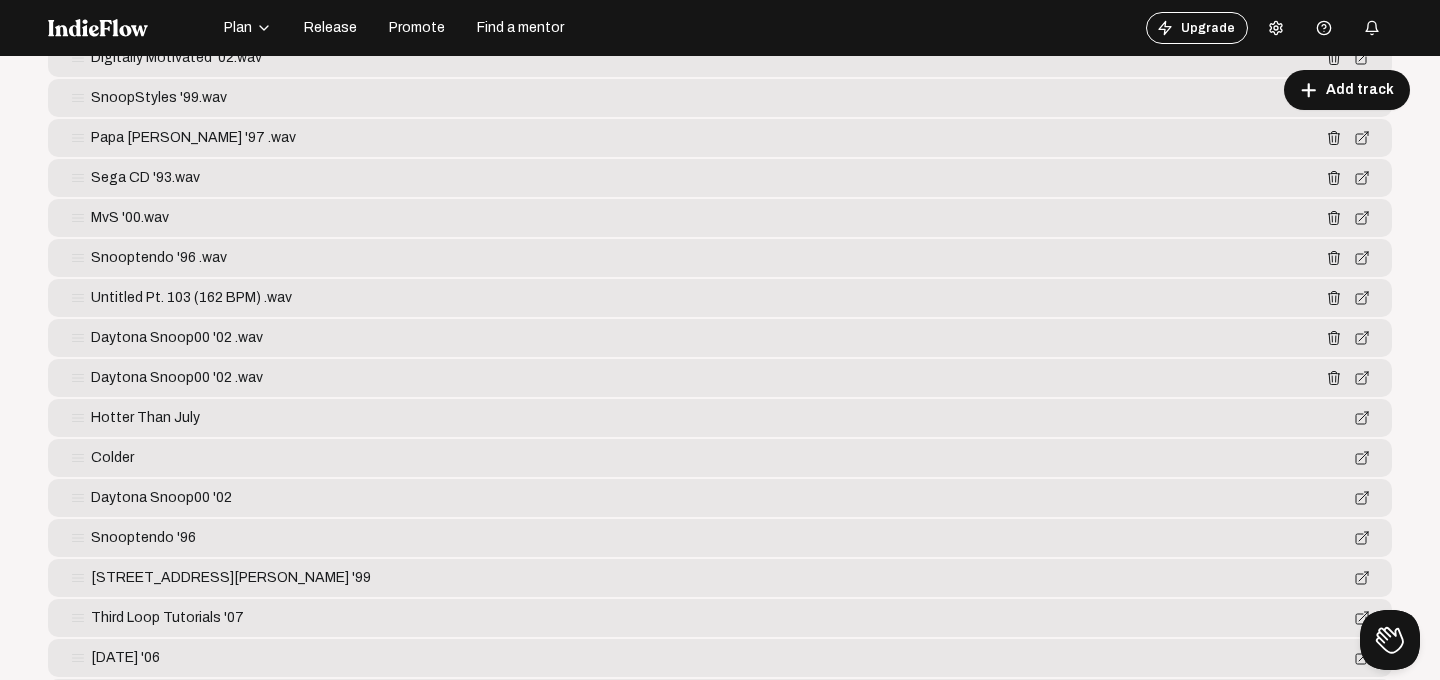 click 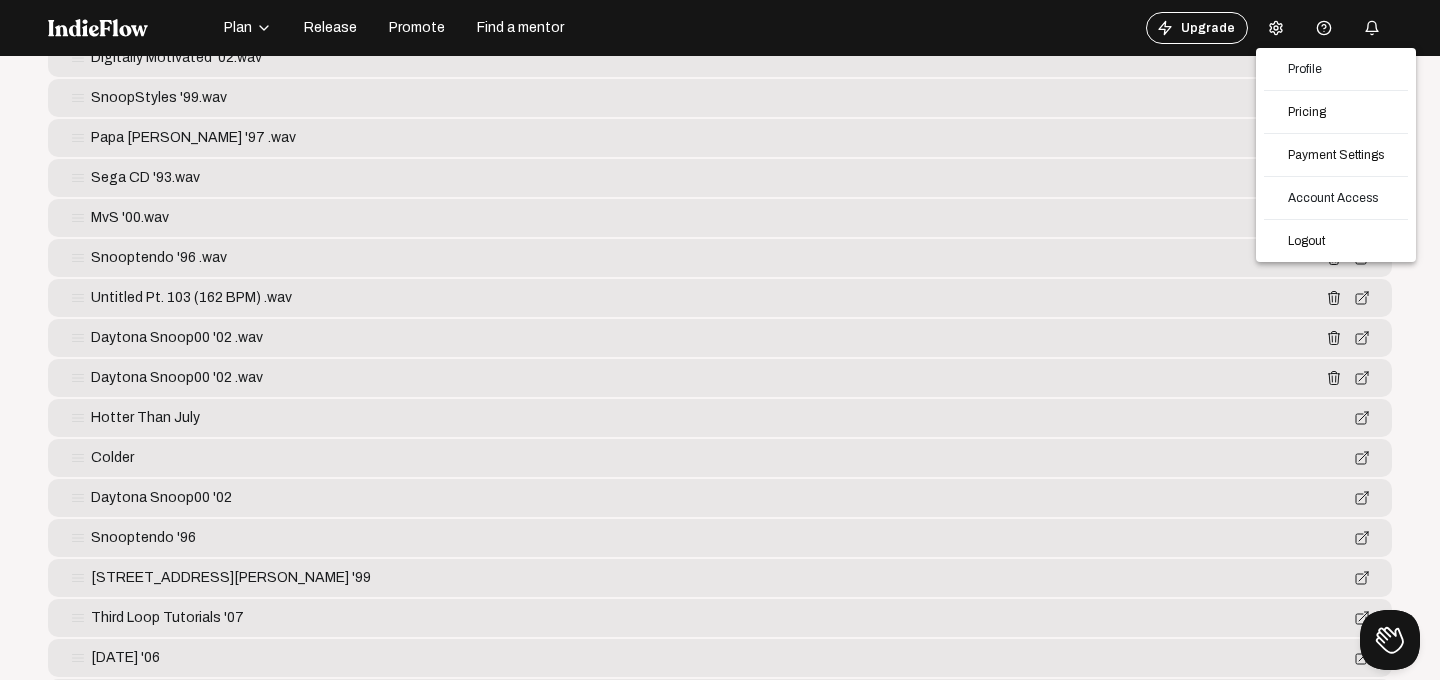 click 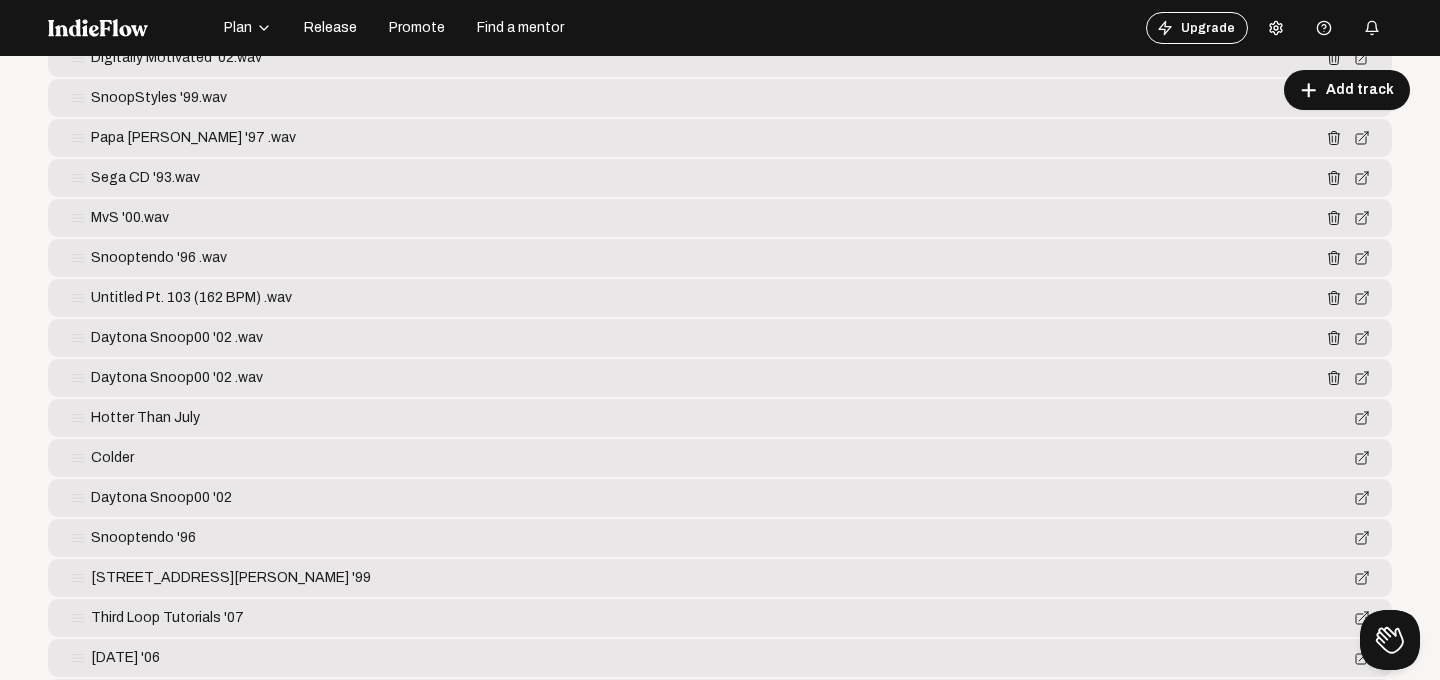 click 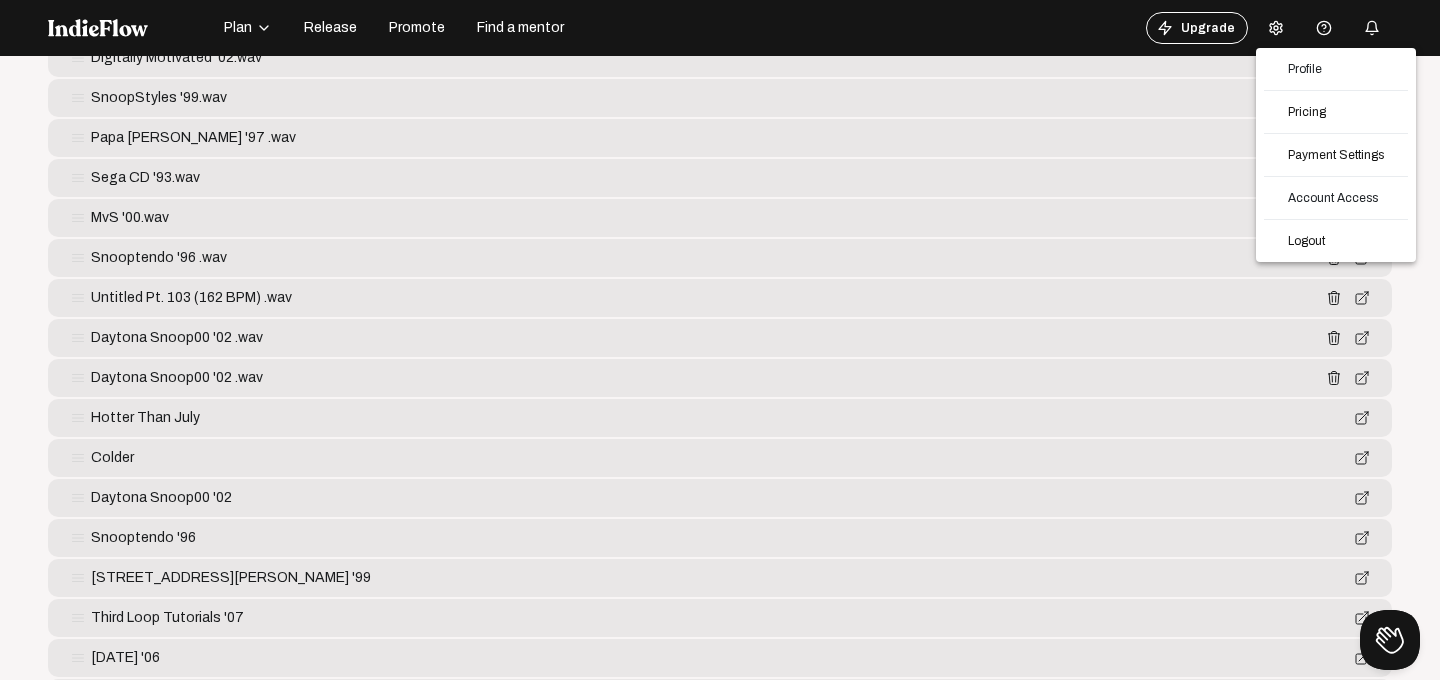 click at bounding box center (720, 340) 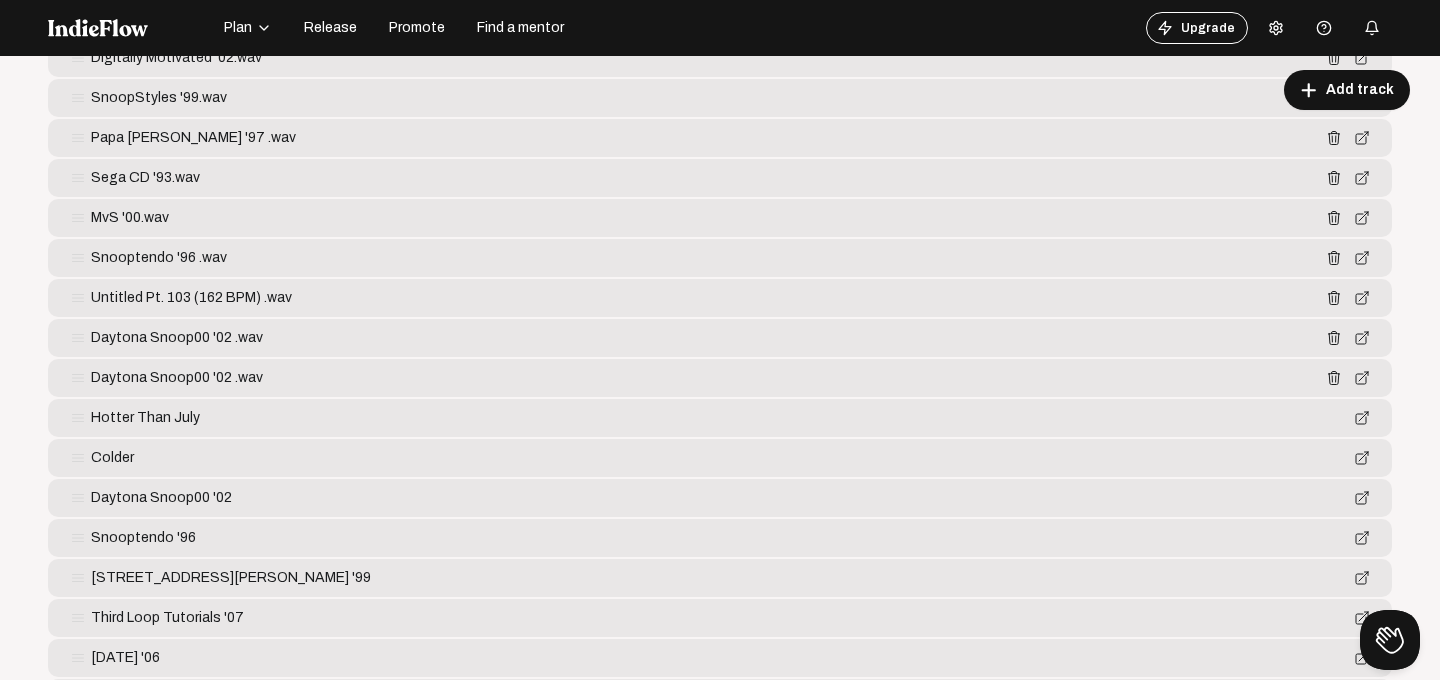 click 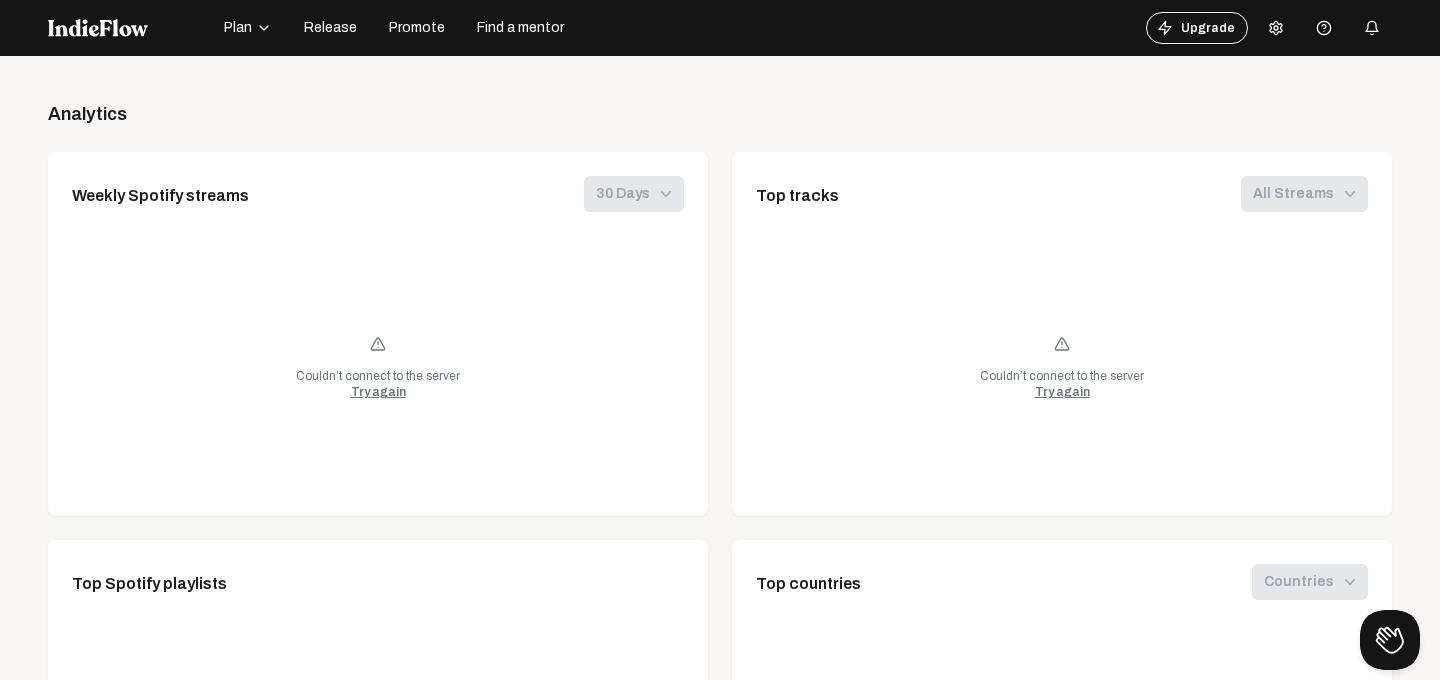 scroll, scrollTop: 1163, scrollLeft: 0, axis: vertical 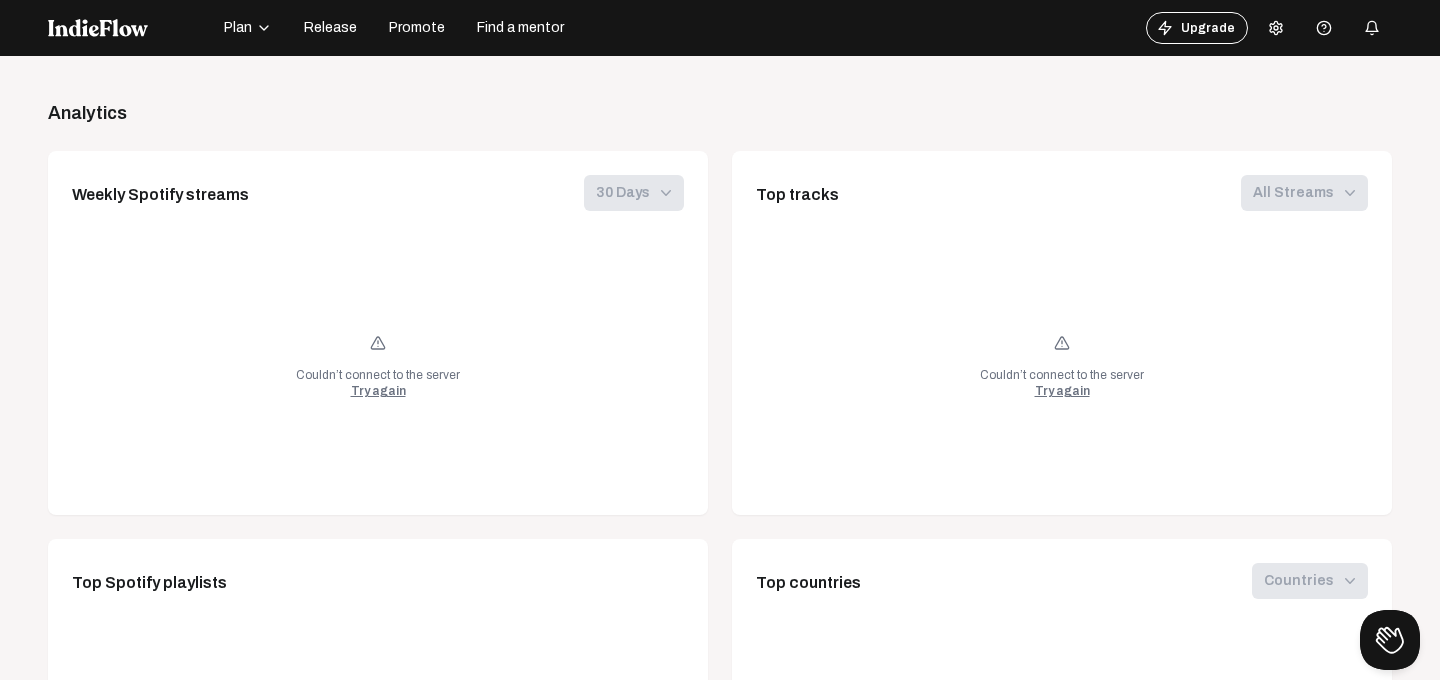 click on "Try again" 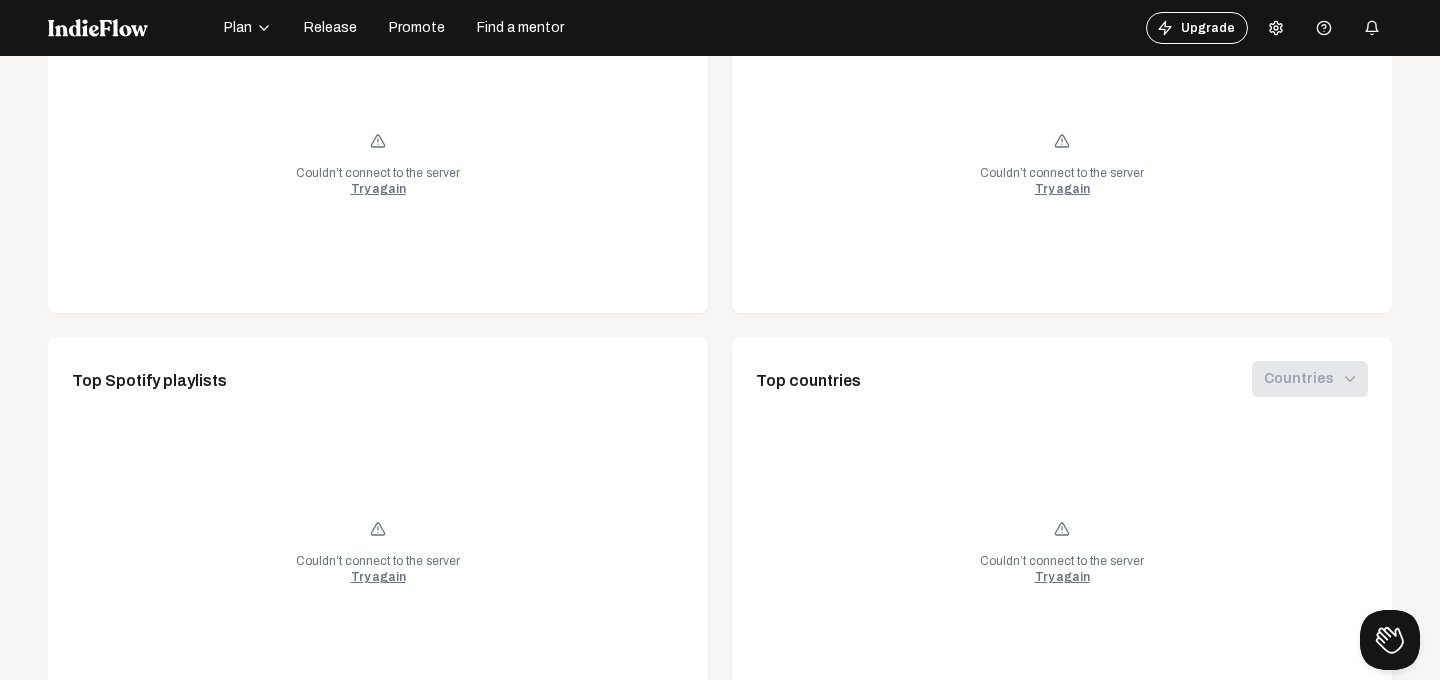 scroll, scrollTop: 1426, scrollLeft: 0, axis: vertical 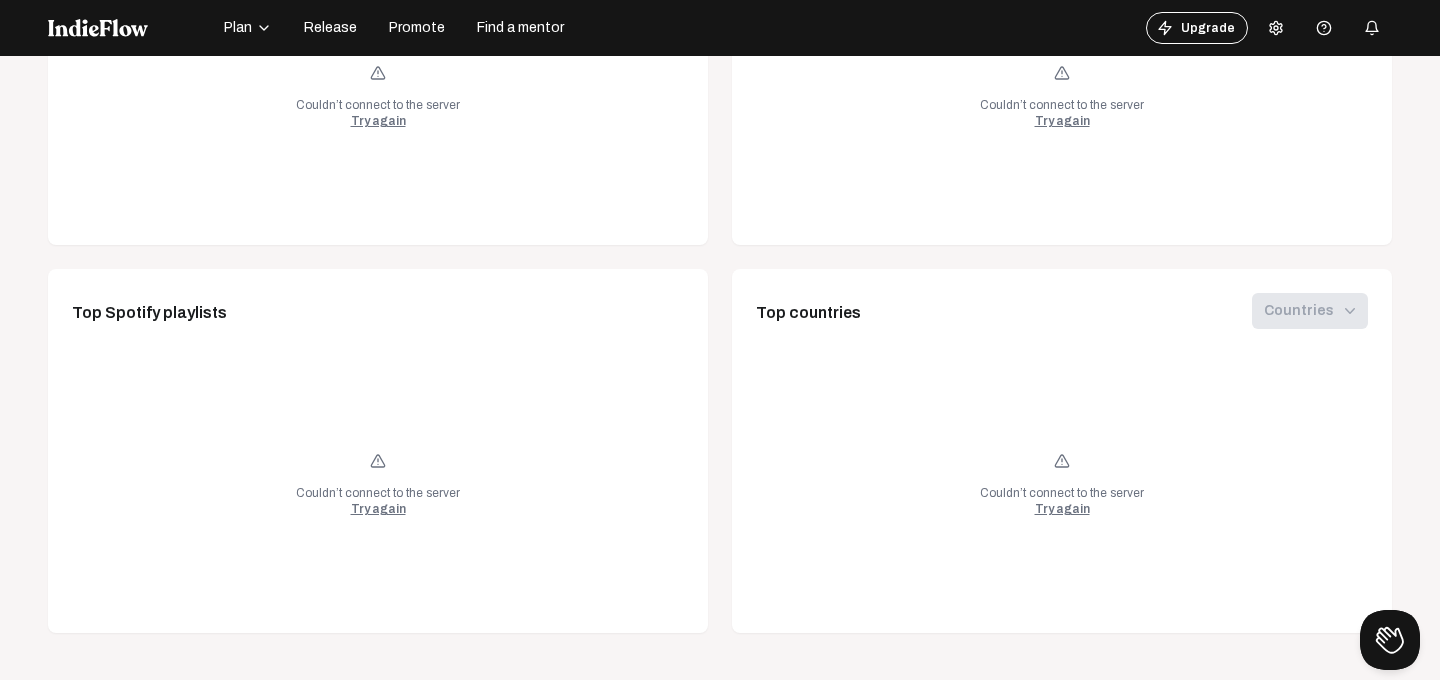 click on "Try again" 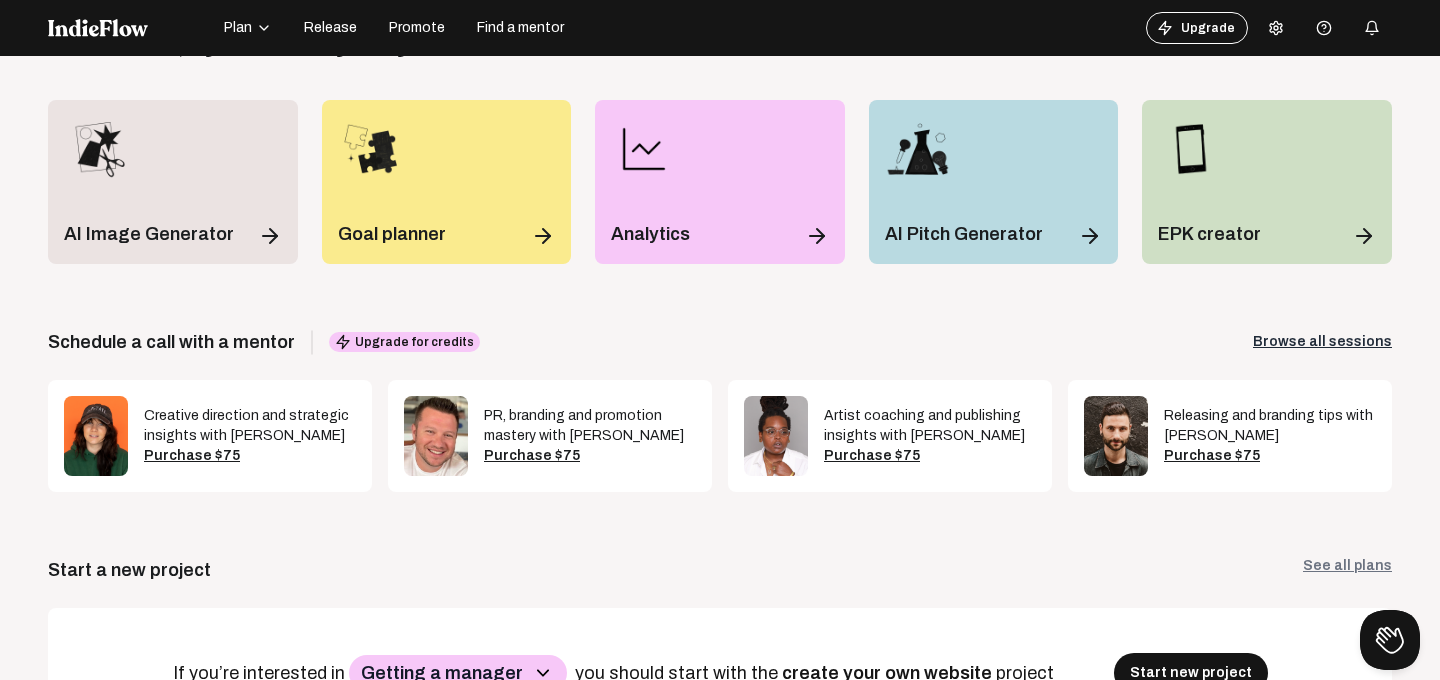 scroll, scrollTop: 0, scrollLeft: 0, axis: both 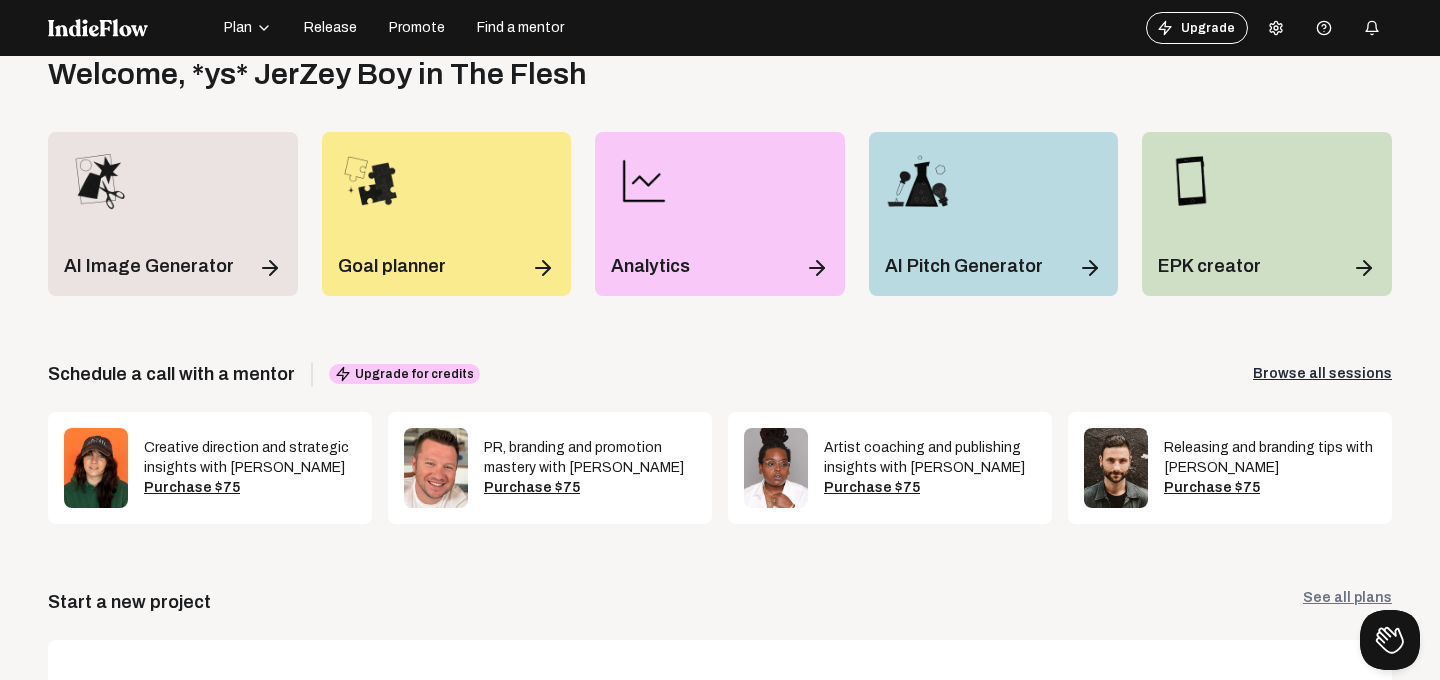 click on "Plan" 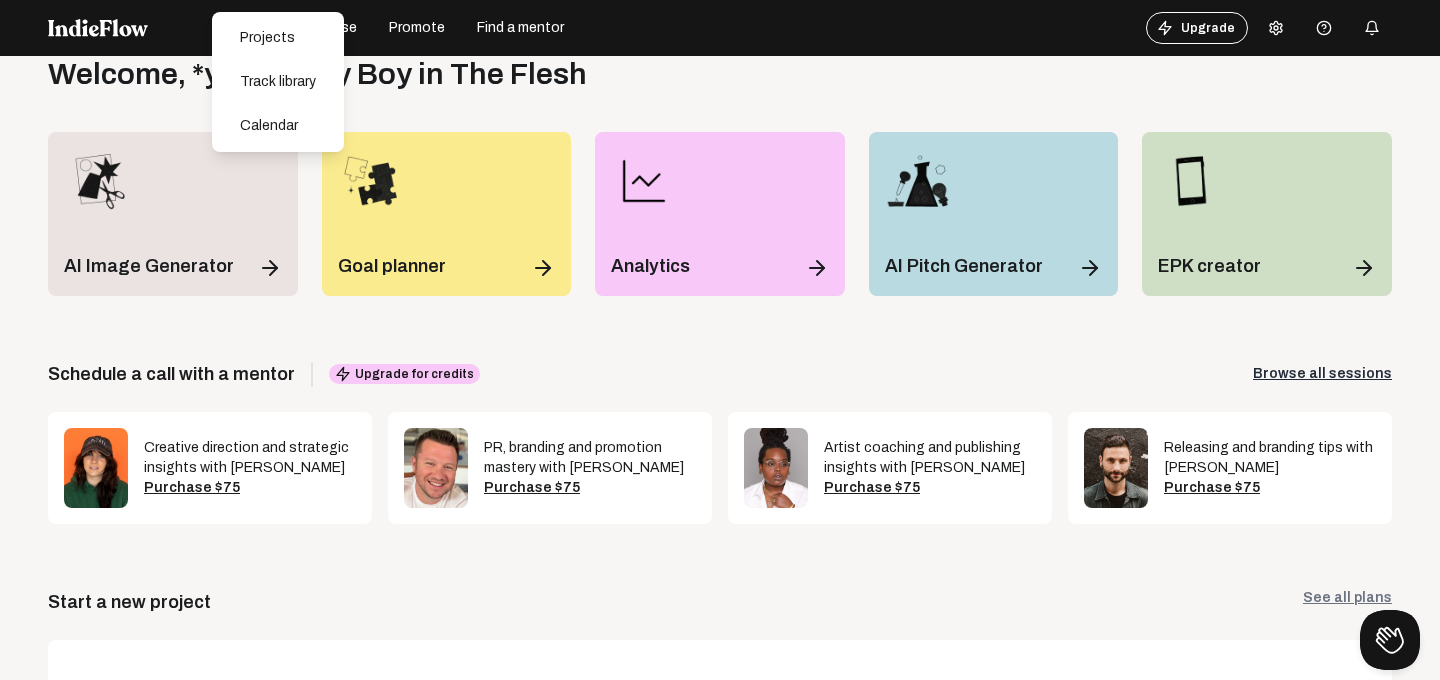 click on "Release" 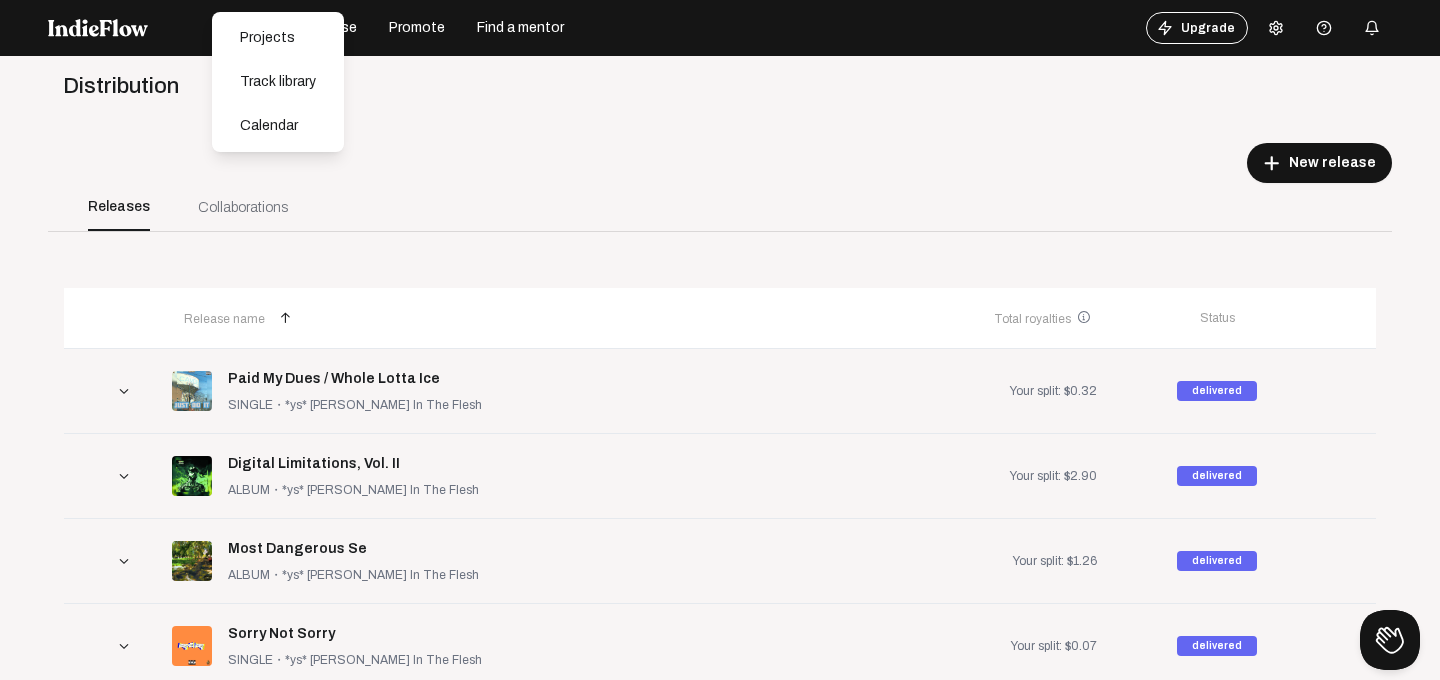 click on "add New release" 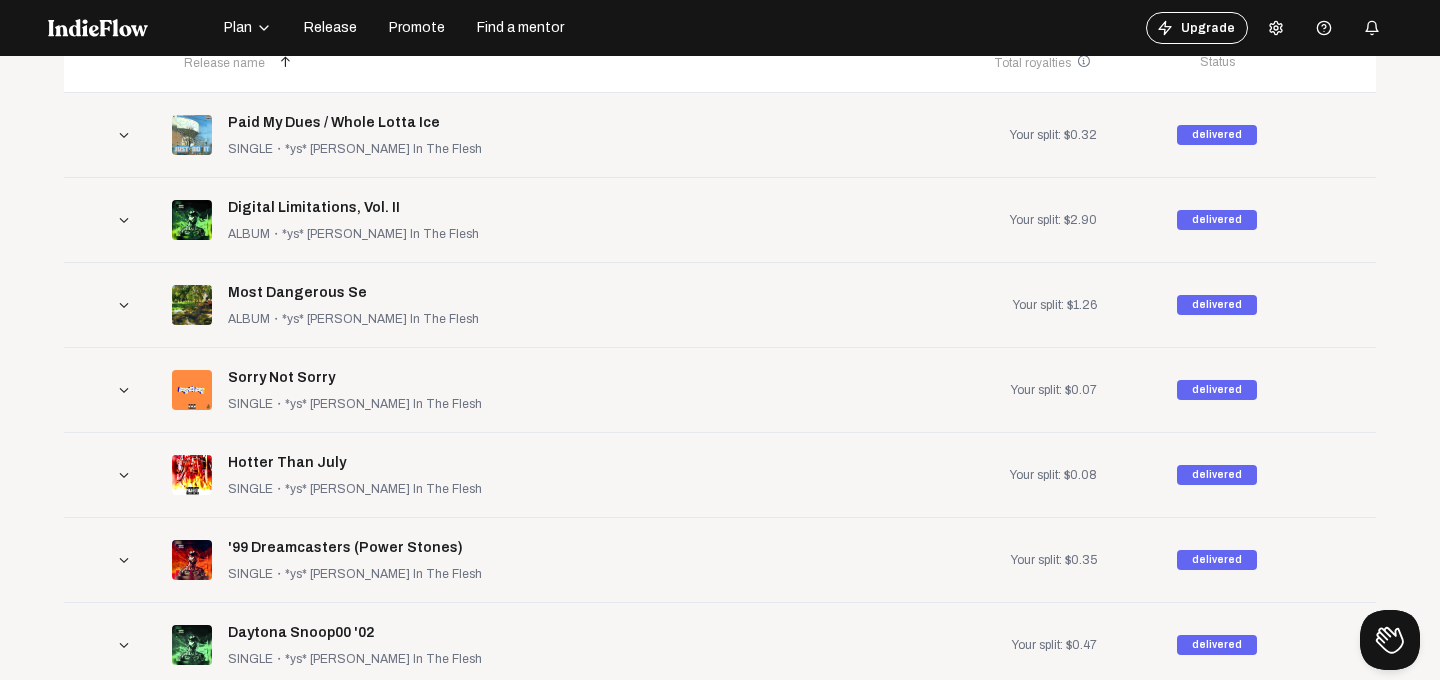 scroll, scrollTop: 247, scrollLeft: 0, axis: vertical 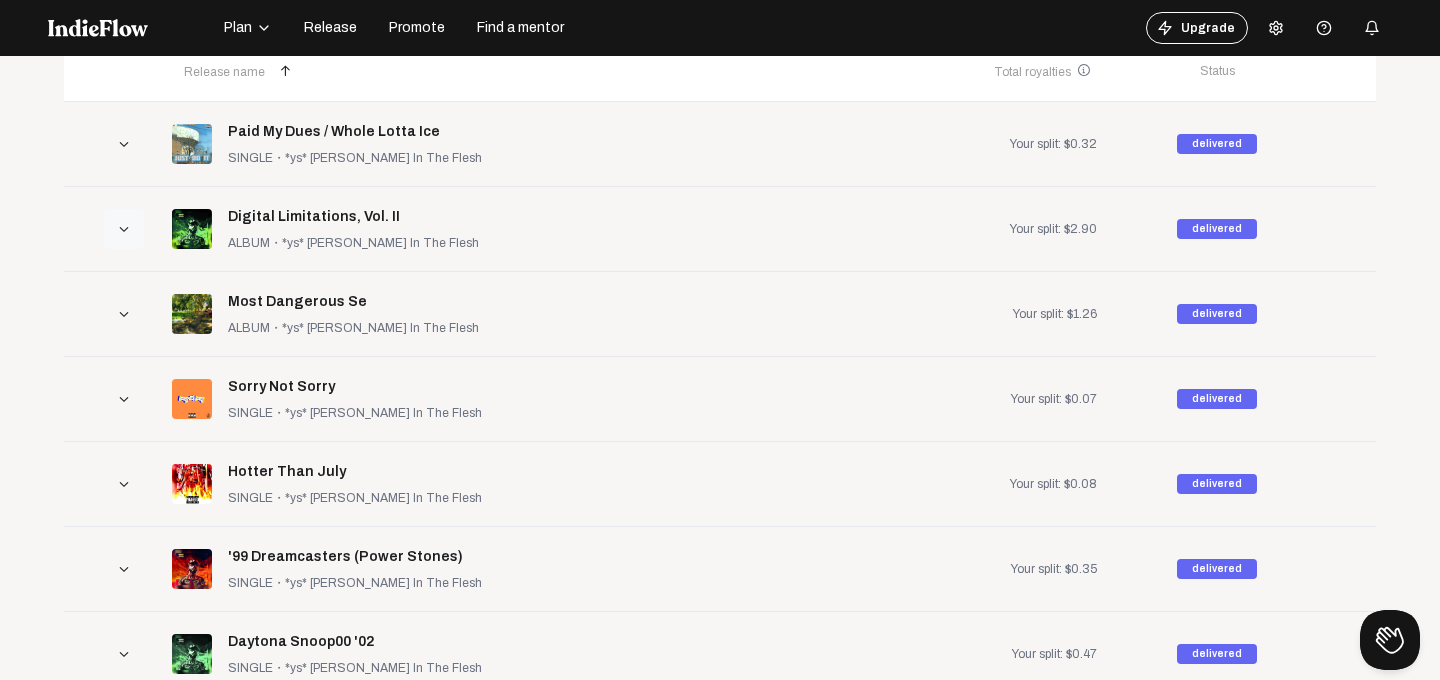 click on "arrow_downward_ios" at bounding box center (124, 229) 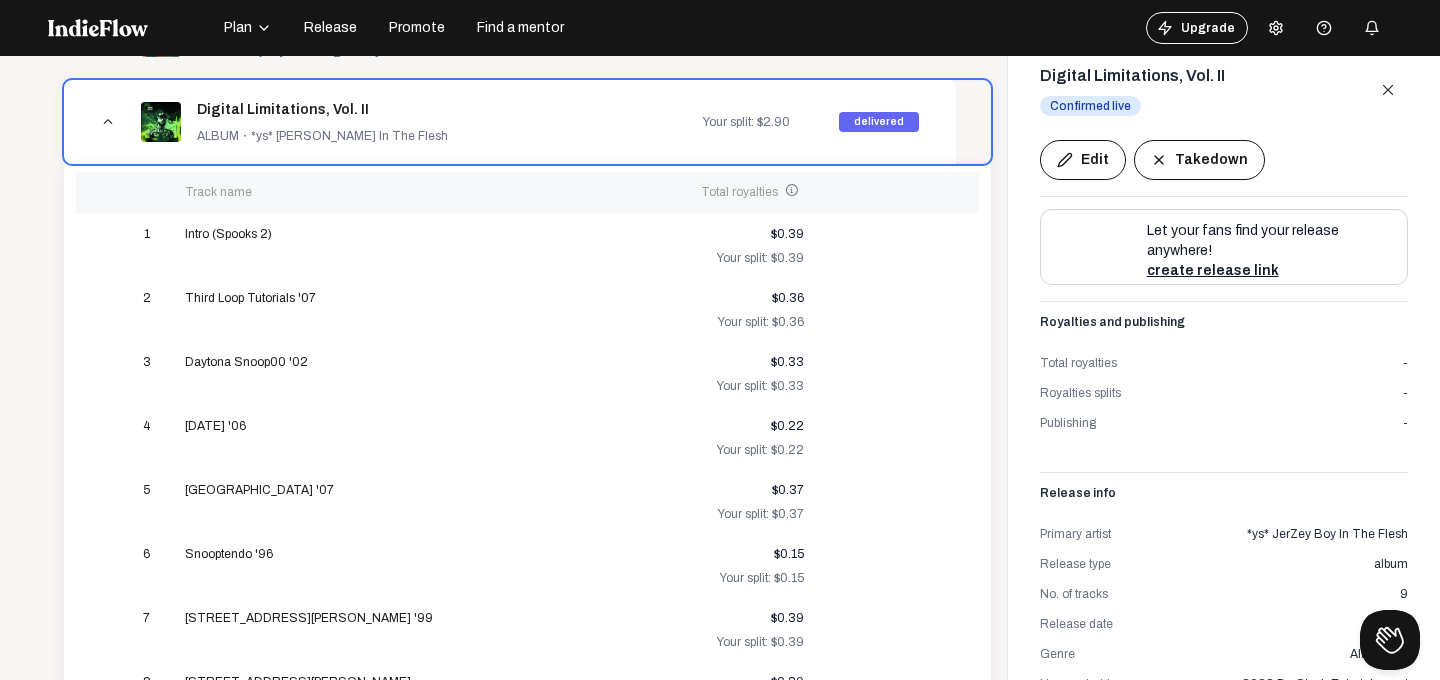 scroll, scrollTop: 340, scrollLeft: 0, axis: vertical 